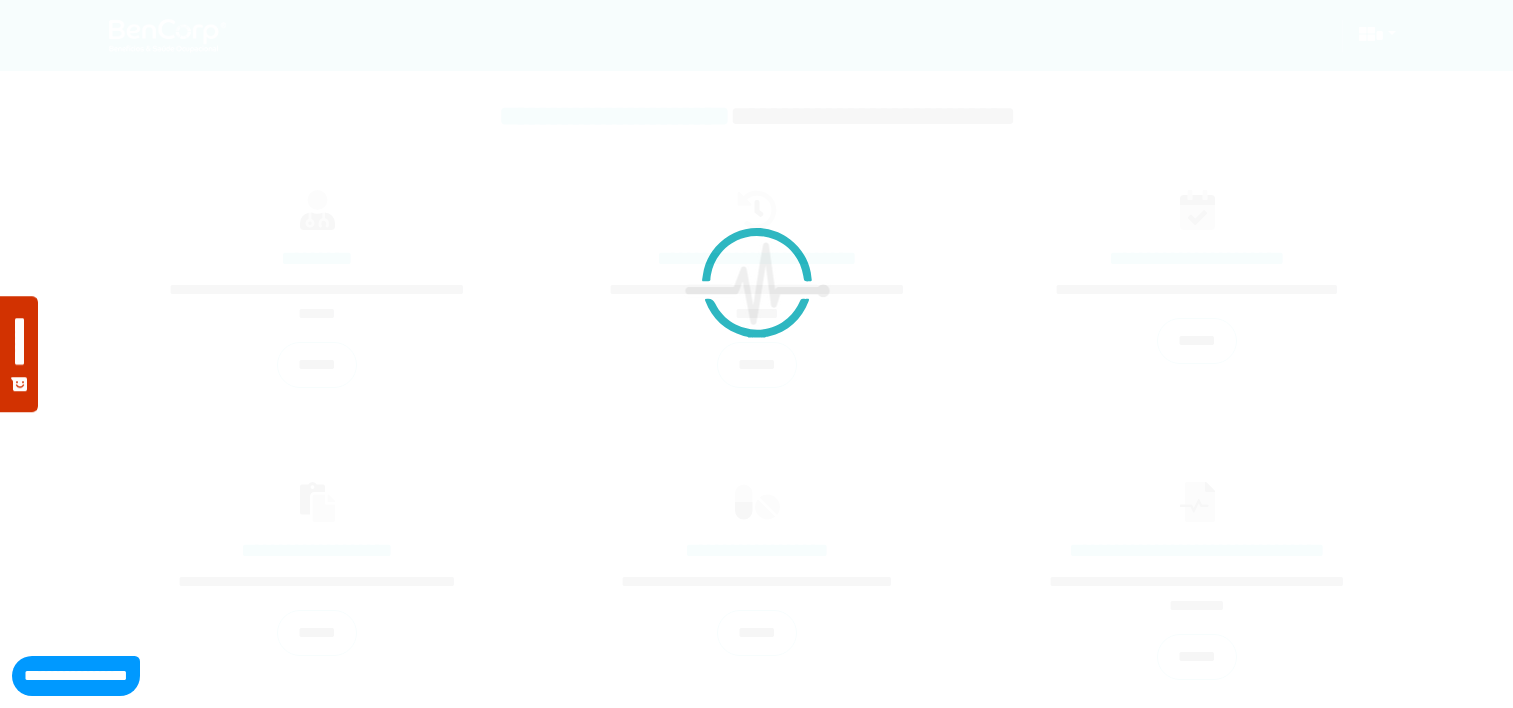 scroll, scrollTop: 0, scrollLeft: 0, axis: both 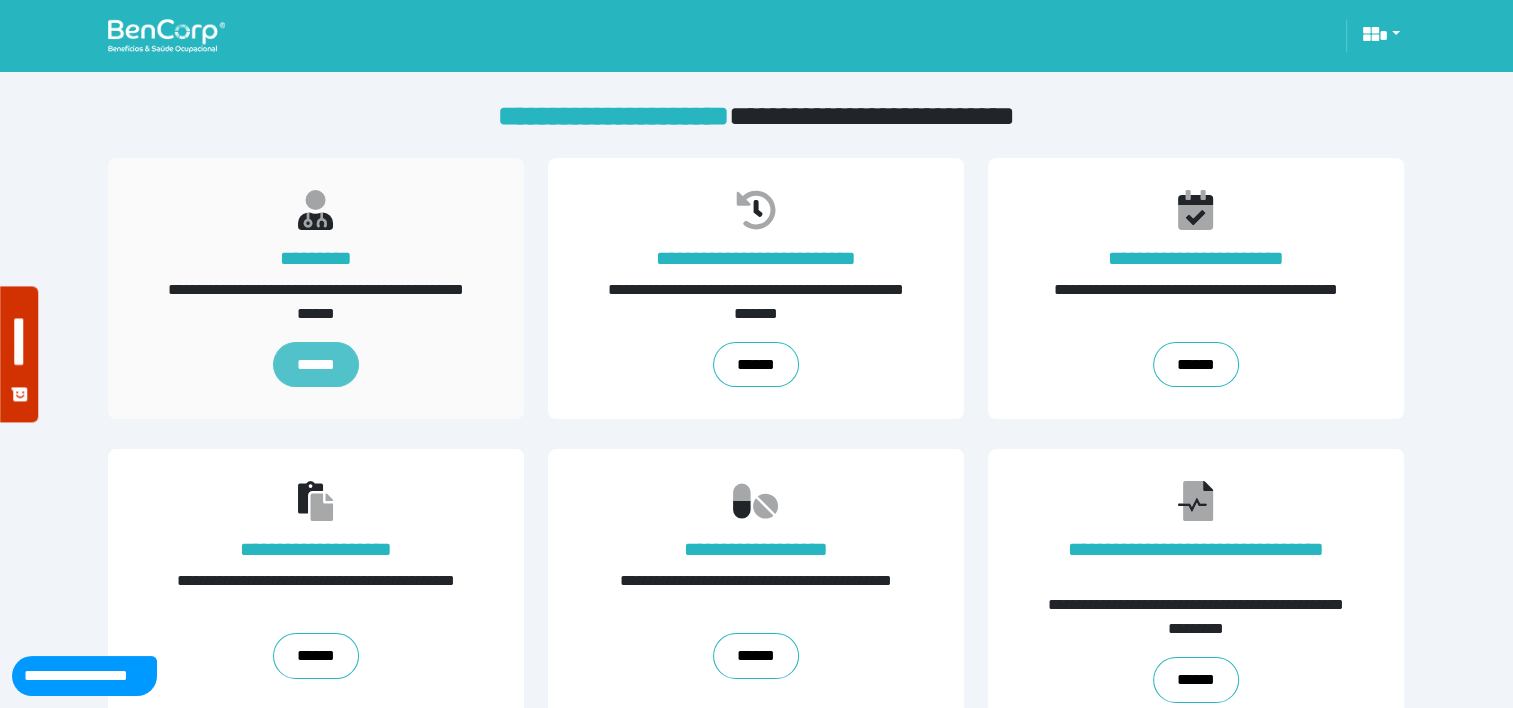 click on "******" at bounding box center [316, 365] 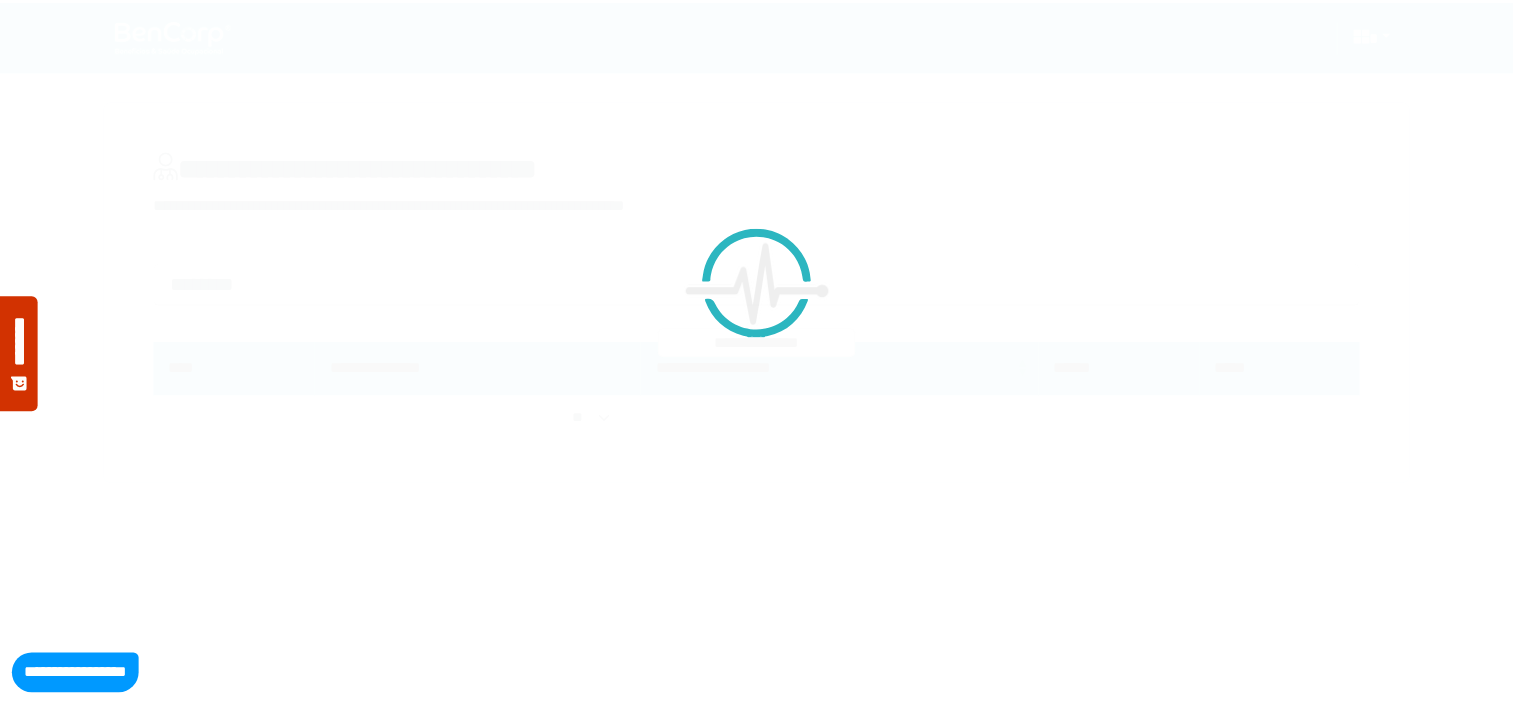 scroll, scrollTop: 0, scrollLeft: 0, axis: both 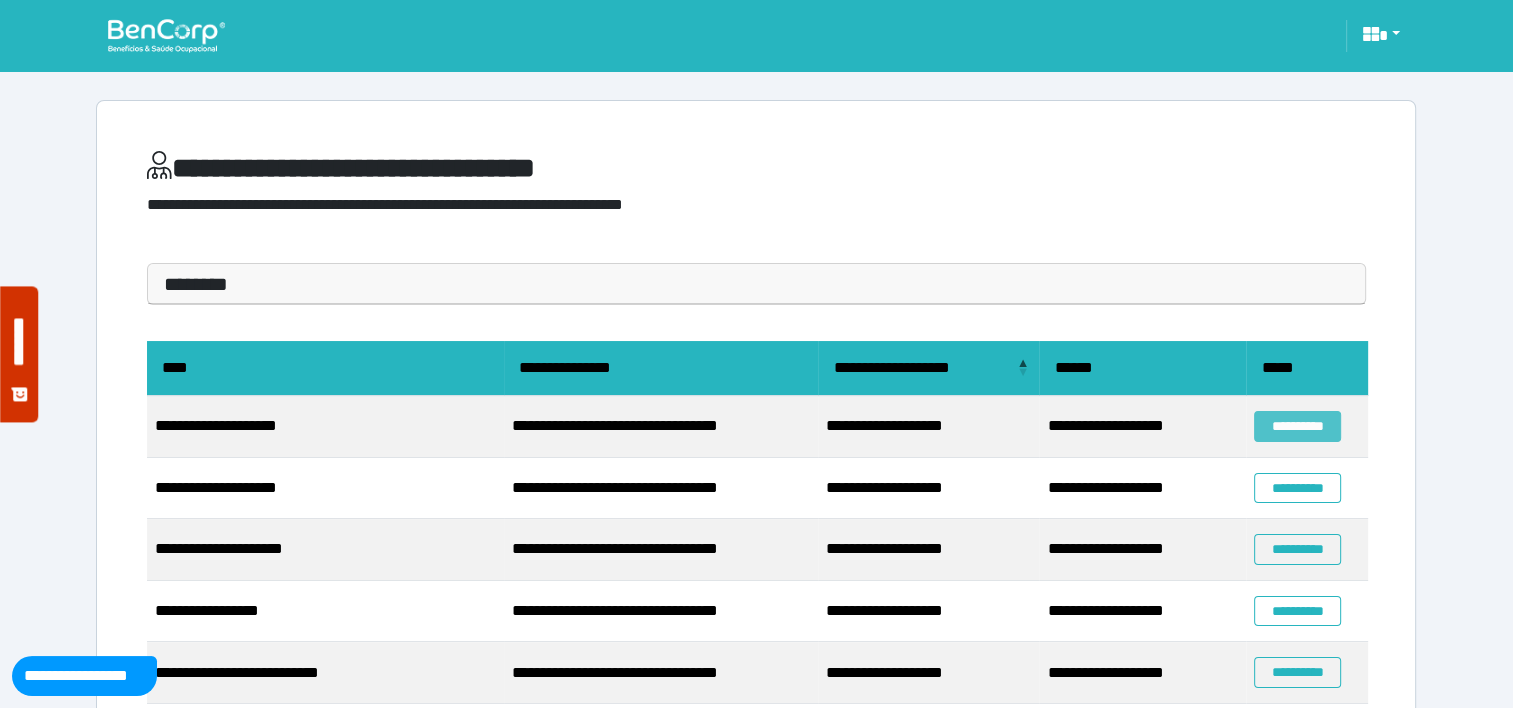 click on "**********" at bounding box center (1297, 426) 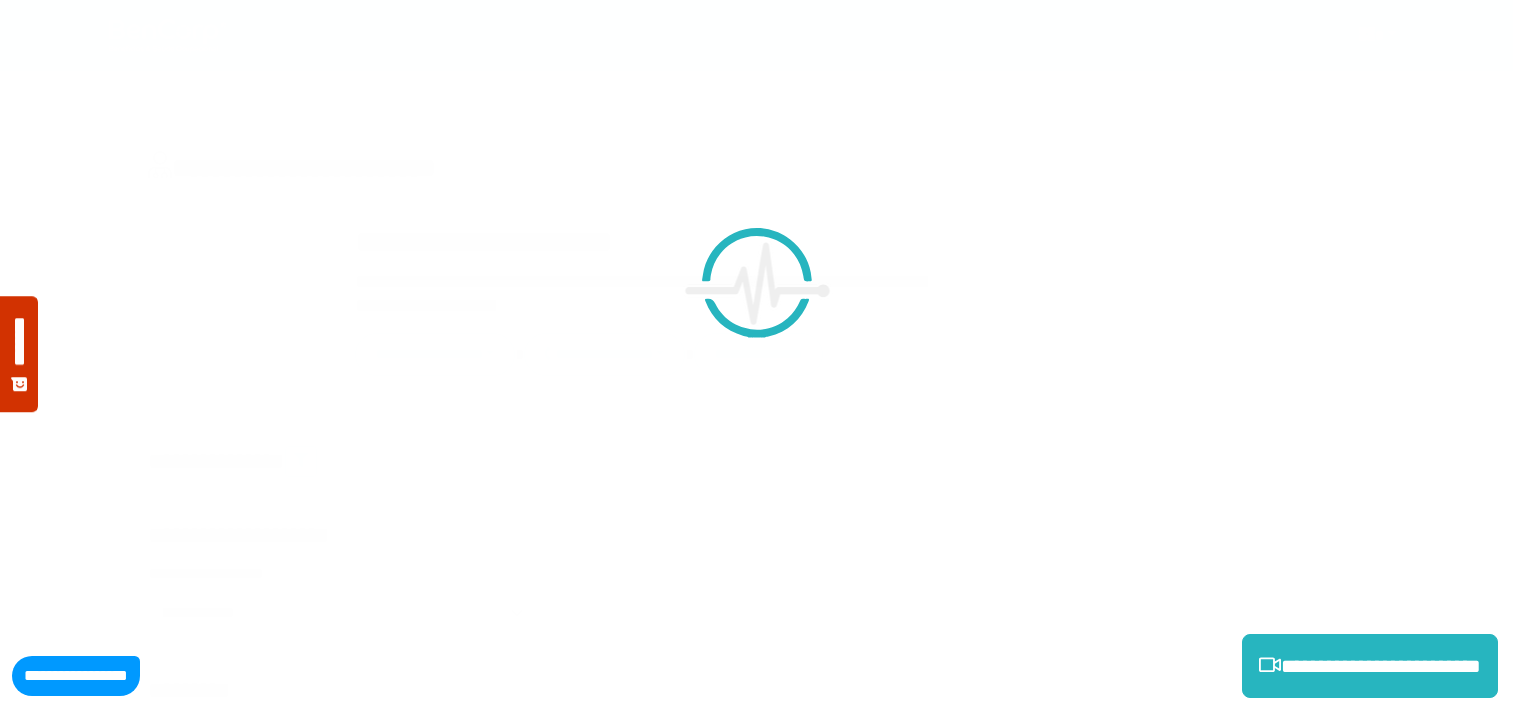 scroll, scrollTop: 0, scrollLeft: 0, axis: both 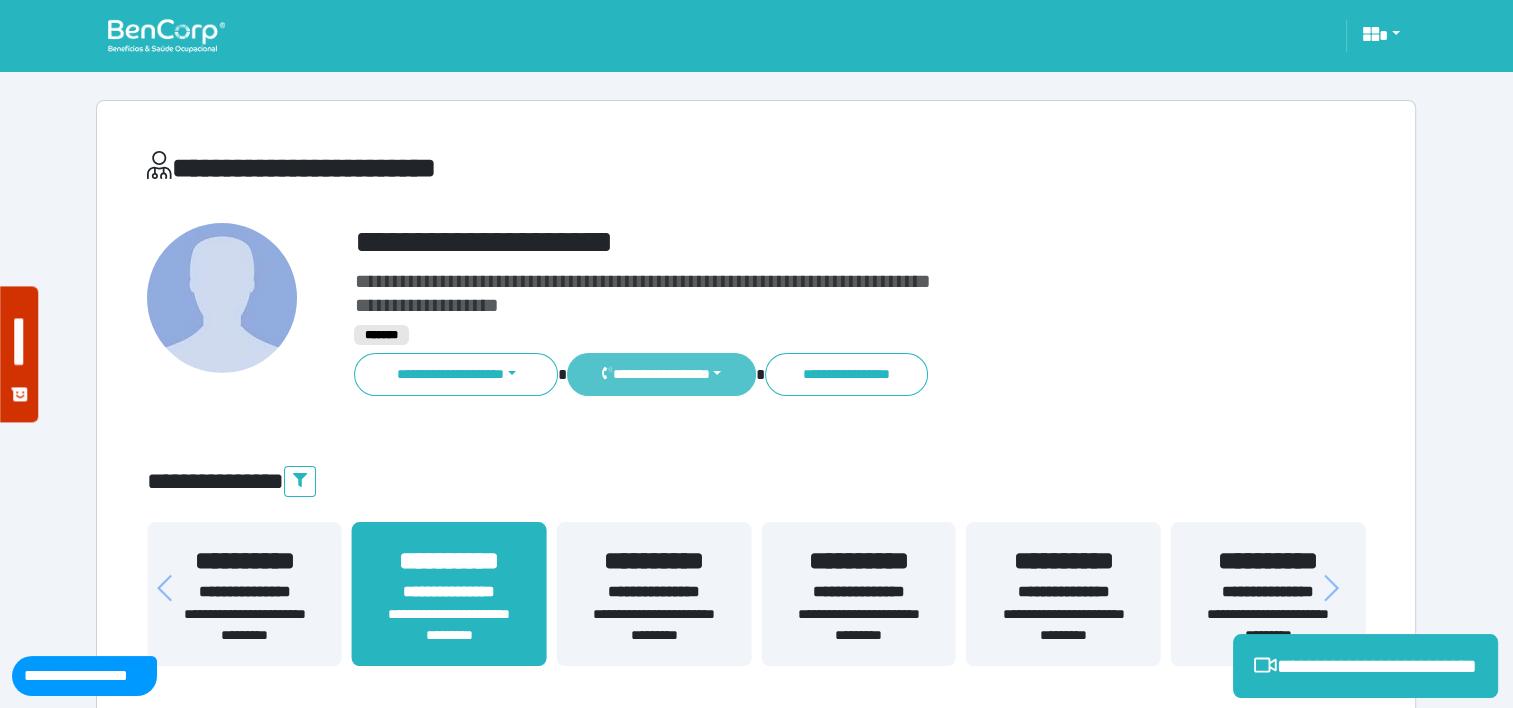 click on "**********" at bounding box center [661, 374] 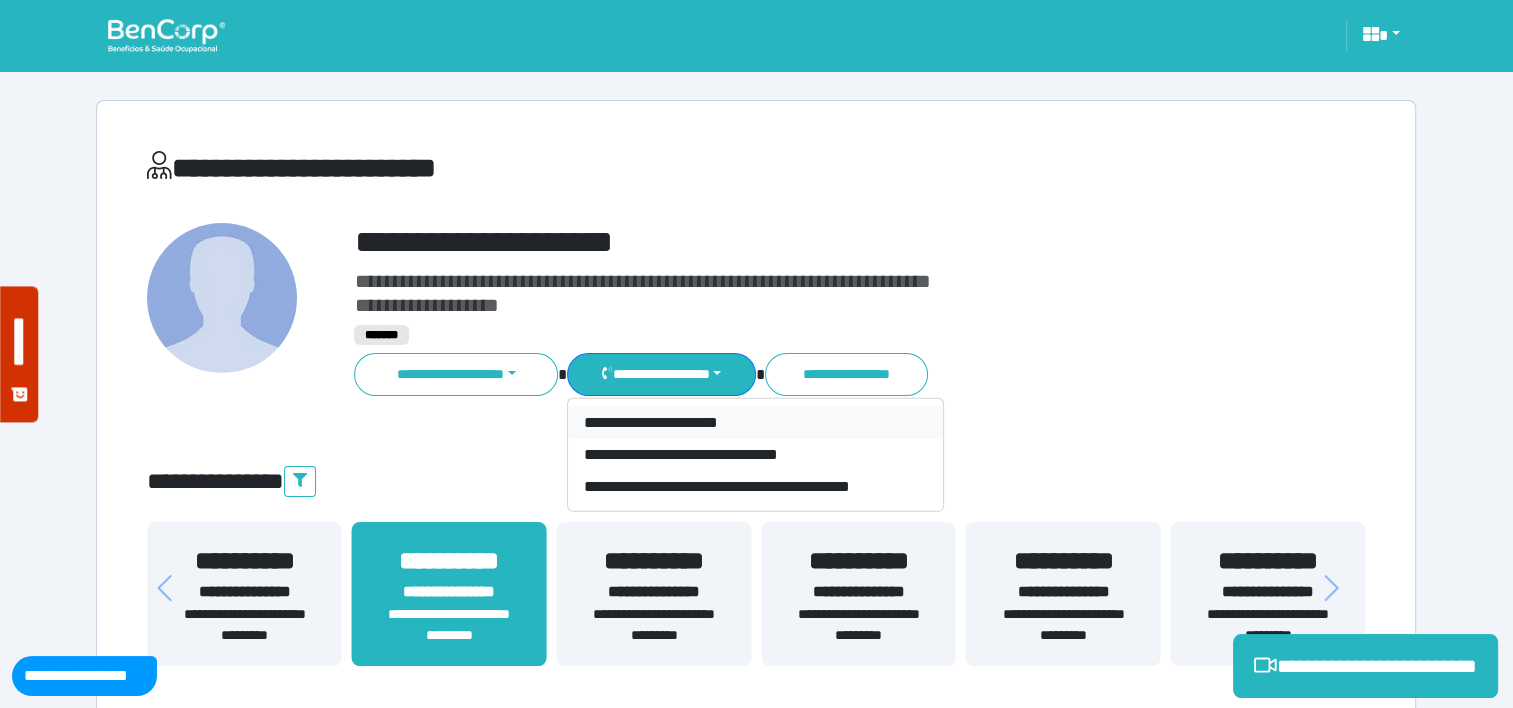 click on "**********" at bounding box center (755, 423) 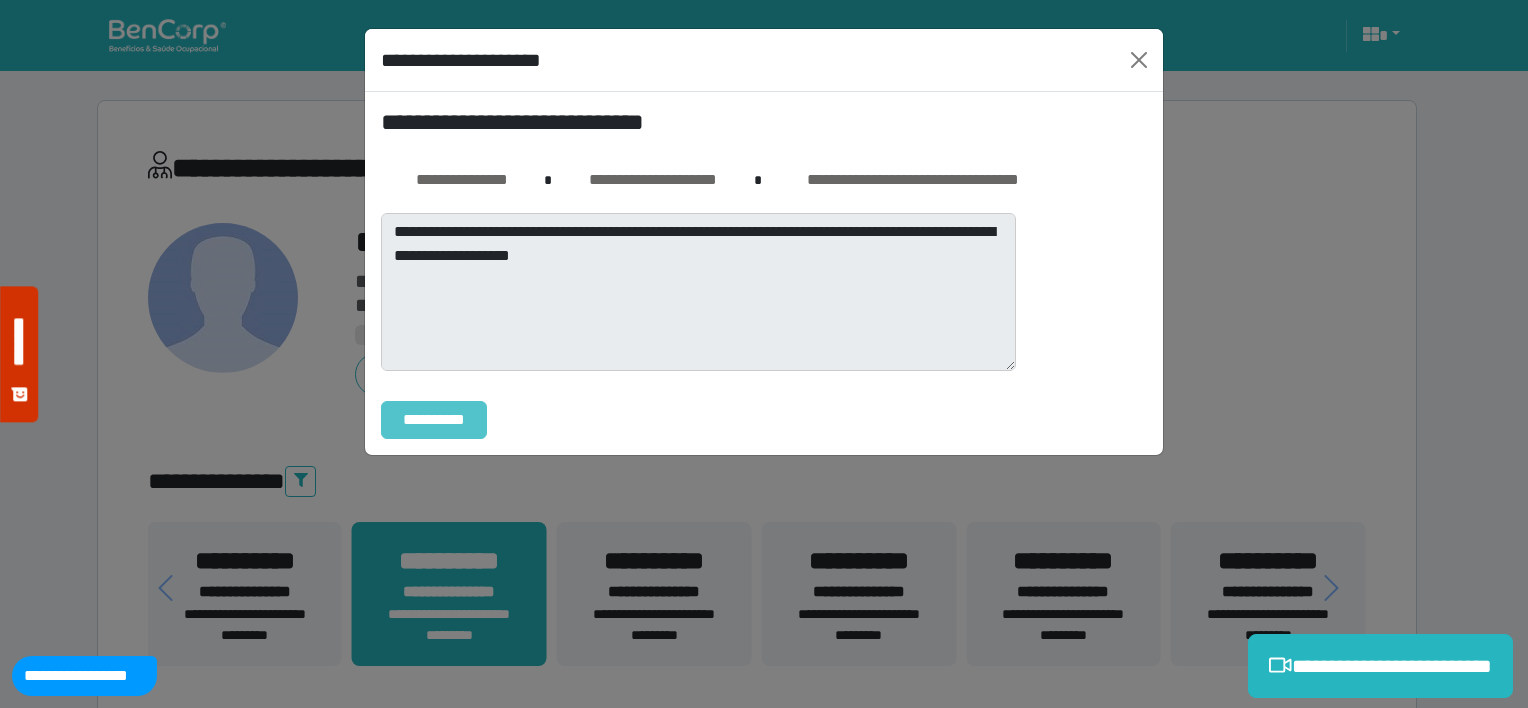 click on "**********" at bounding box center [434, 420] 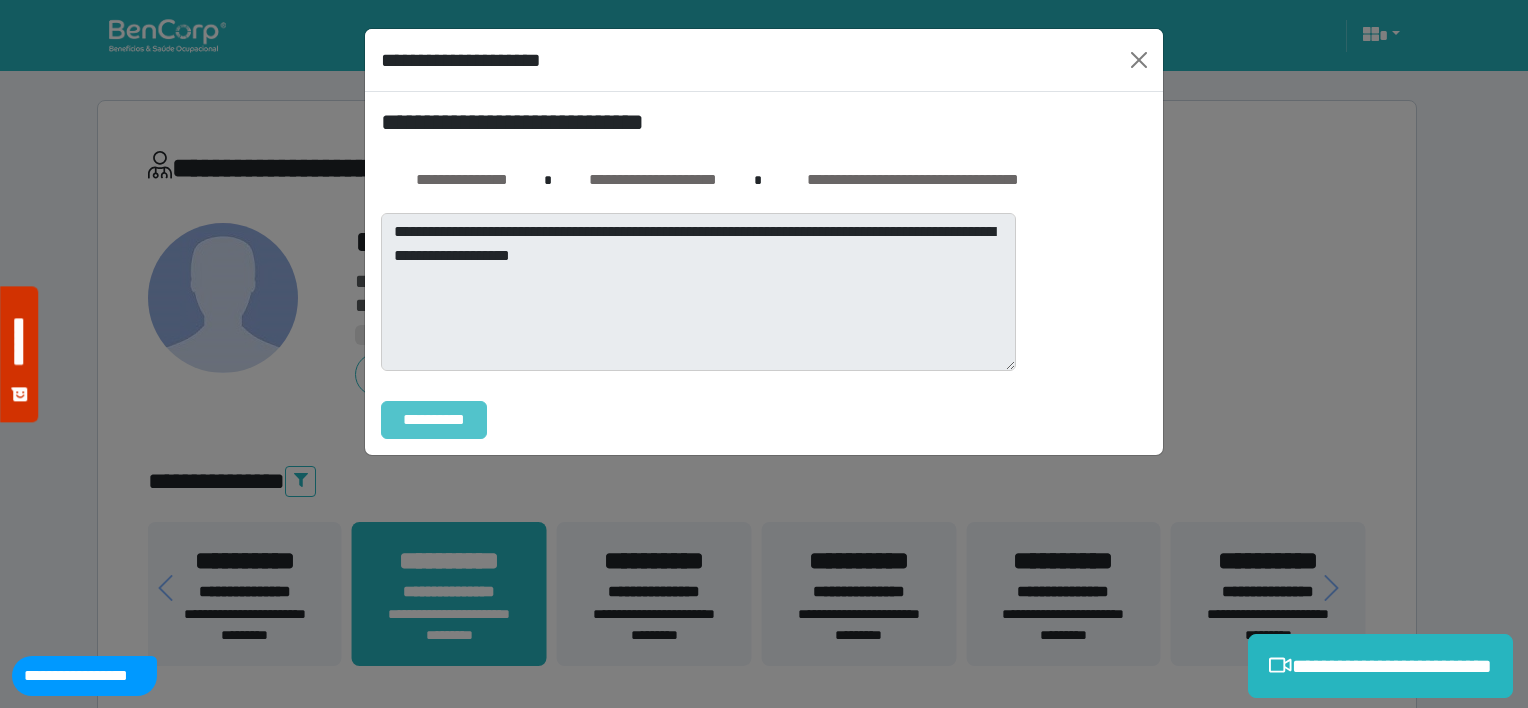 click on "**********" at bounding box center (434, 420) 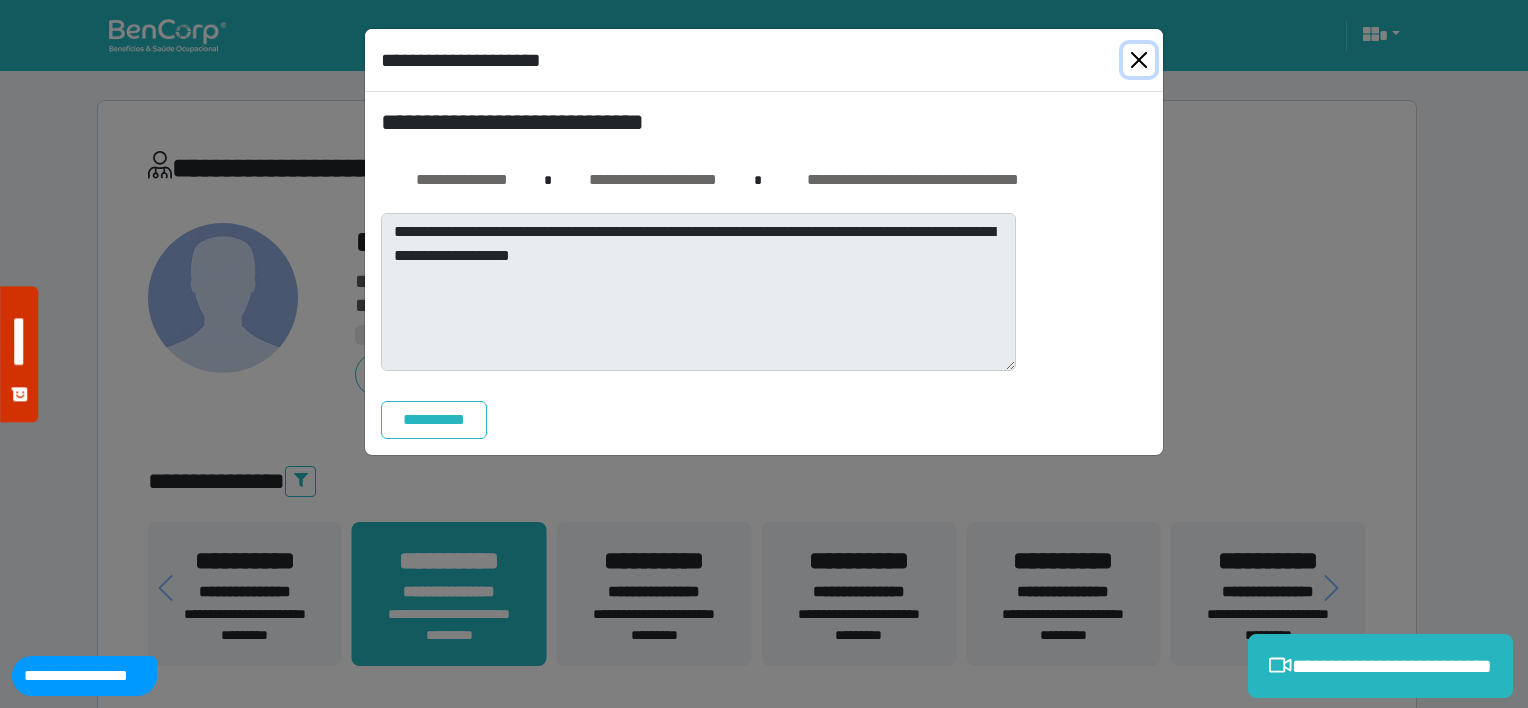 click at bounding box center (1139, 60) 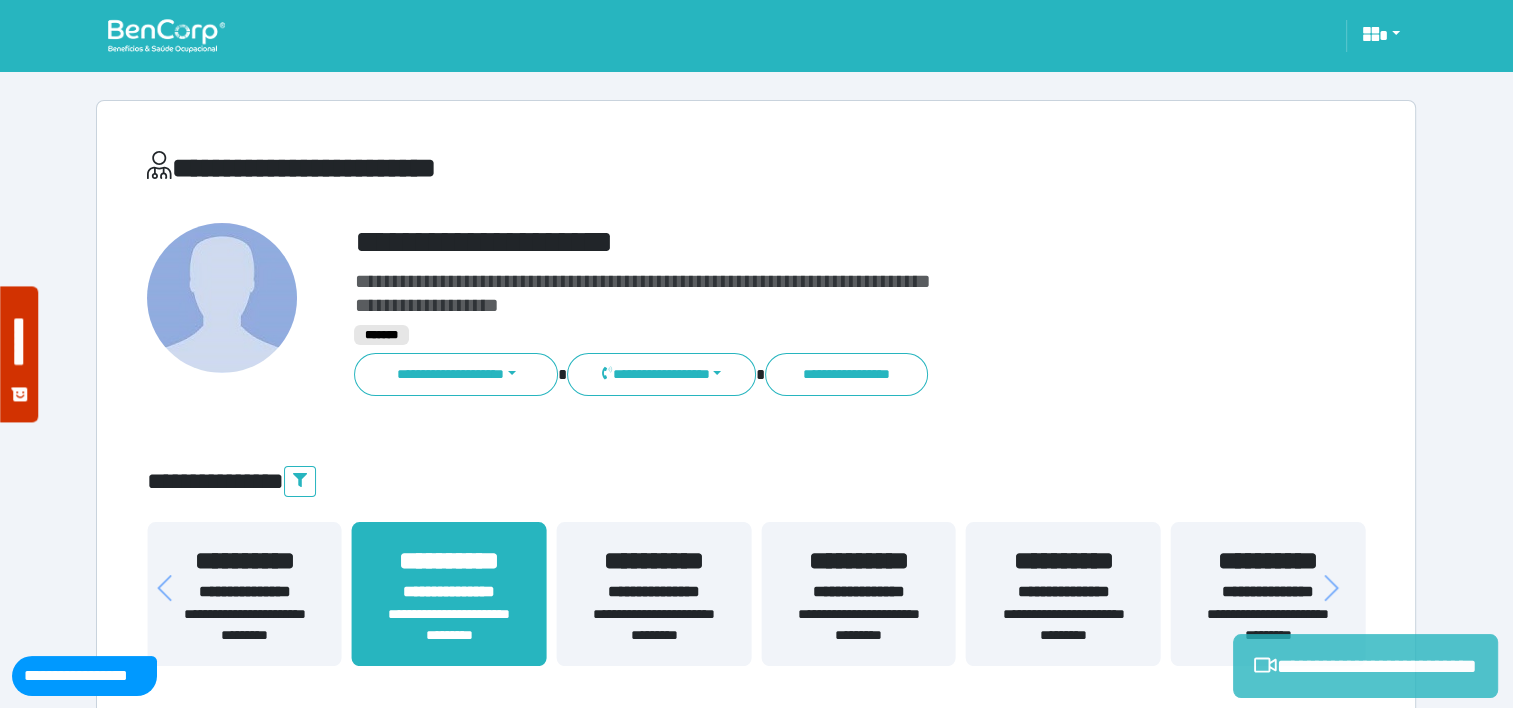 click on "**********" at bounding box center (1365, 666) 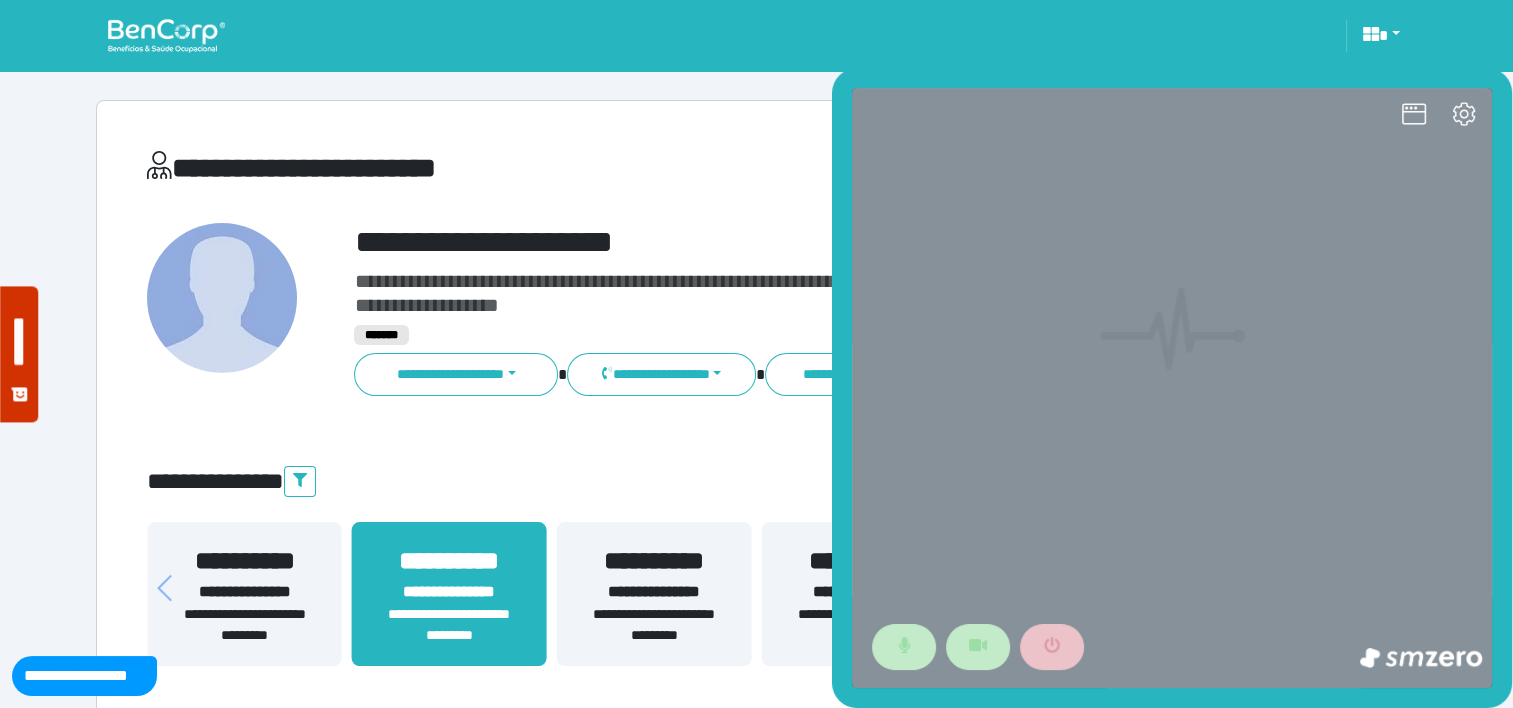 scroll, scrollTop: 0, scrollLeft: 0, axis: both 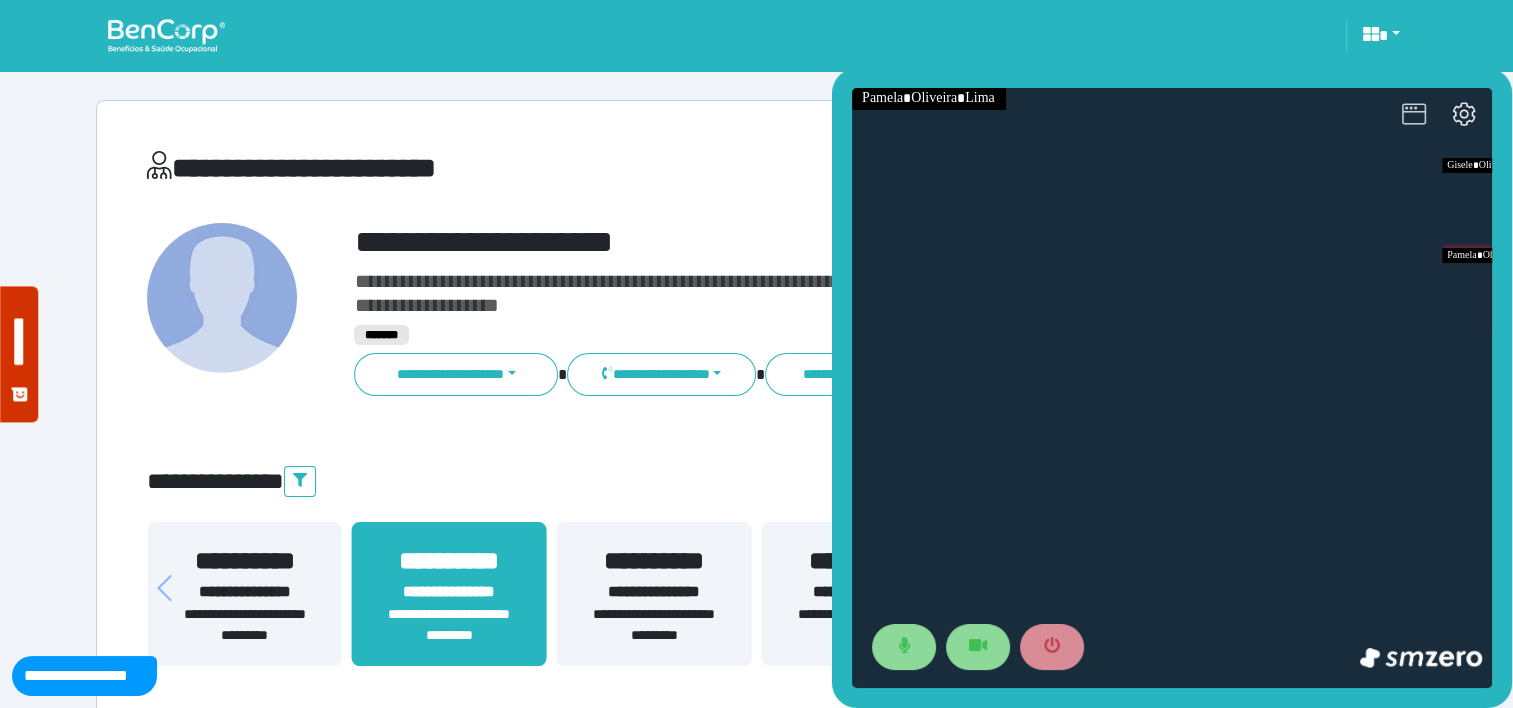click 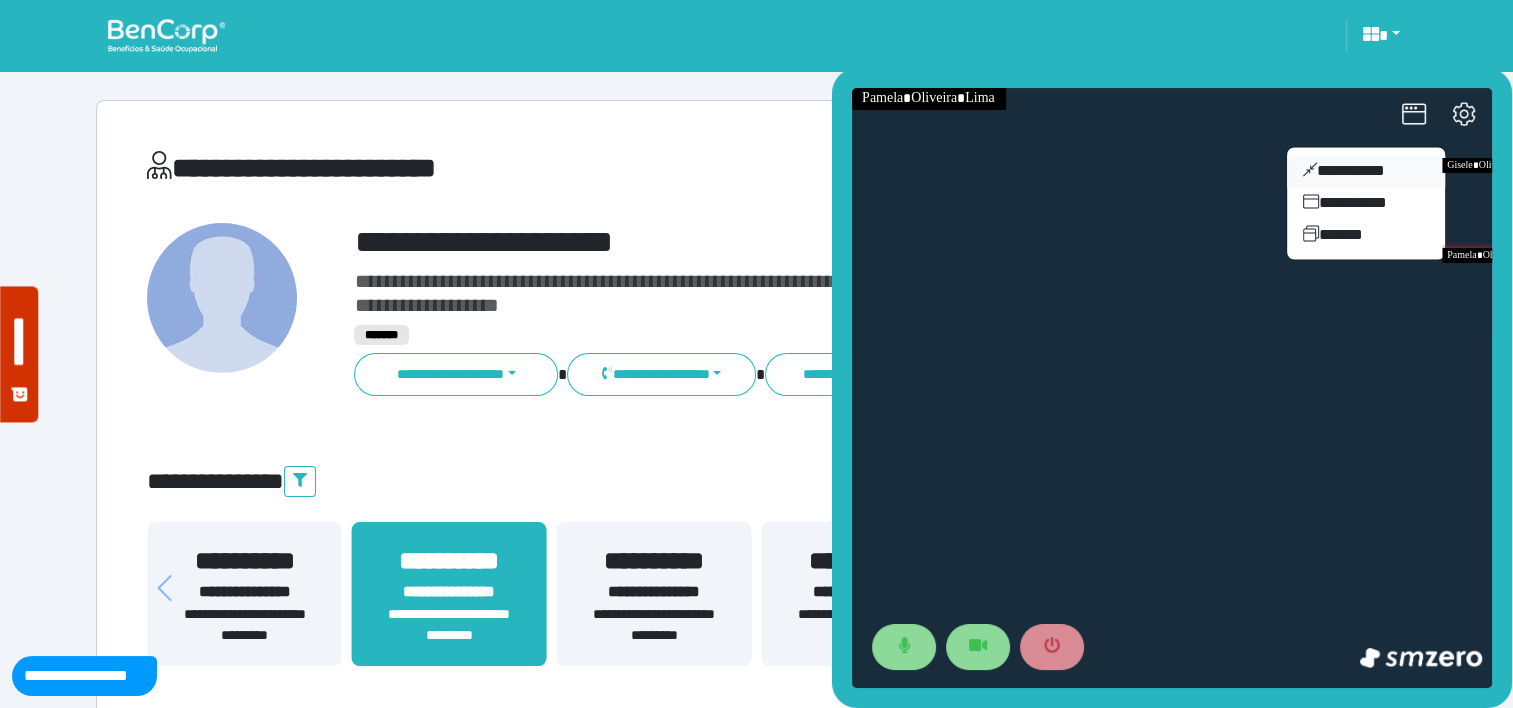 click on "**********" at bounding box center (1366, 171) 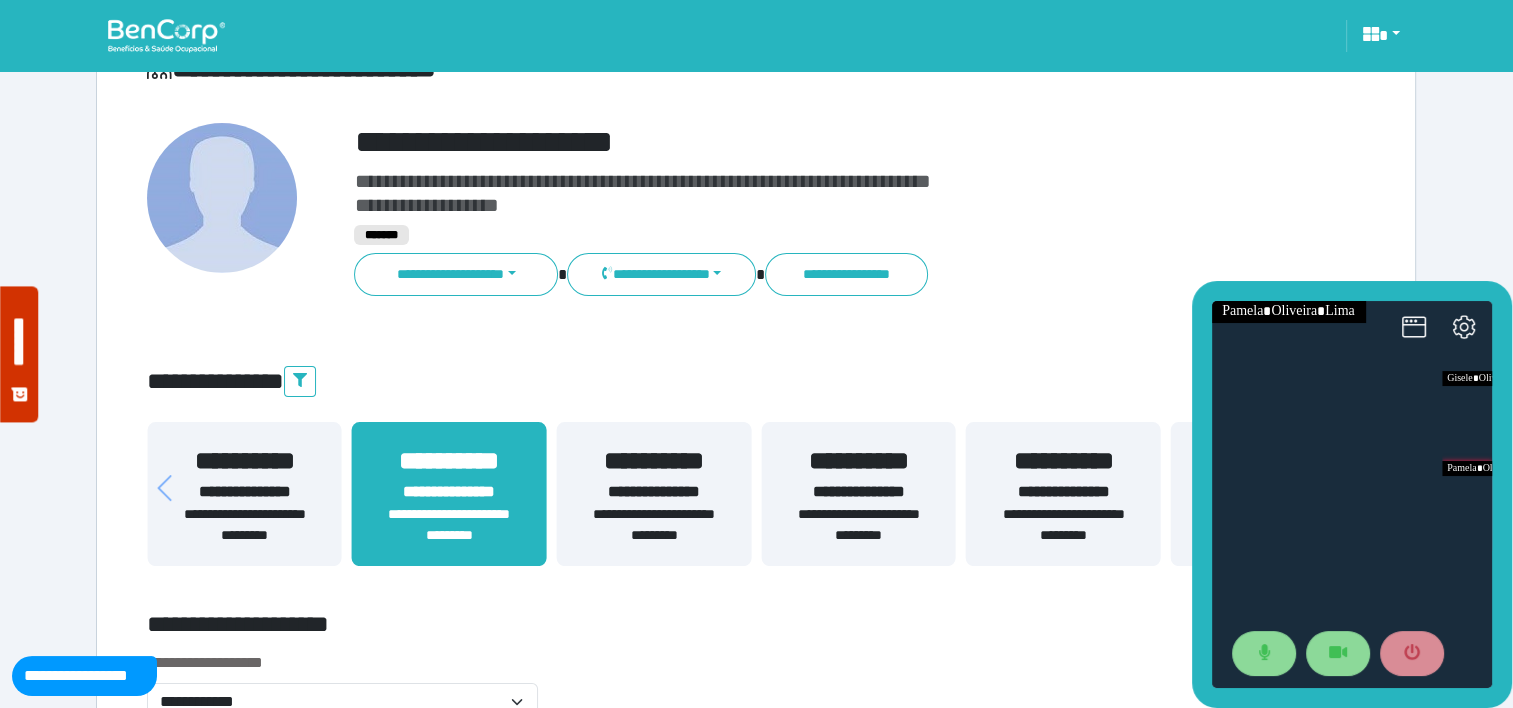 scroll, scrollTop: 120, scrollLeft: 0, axis: vertical 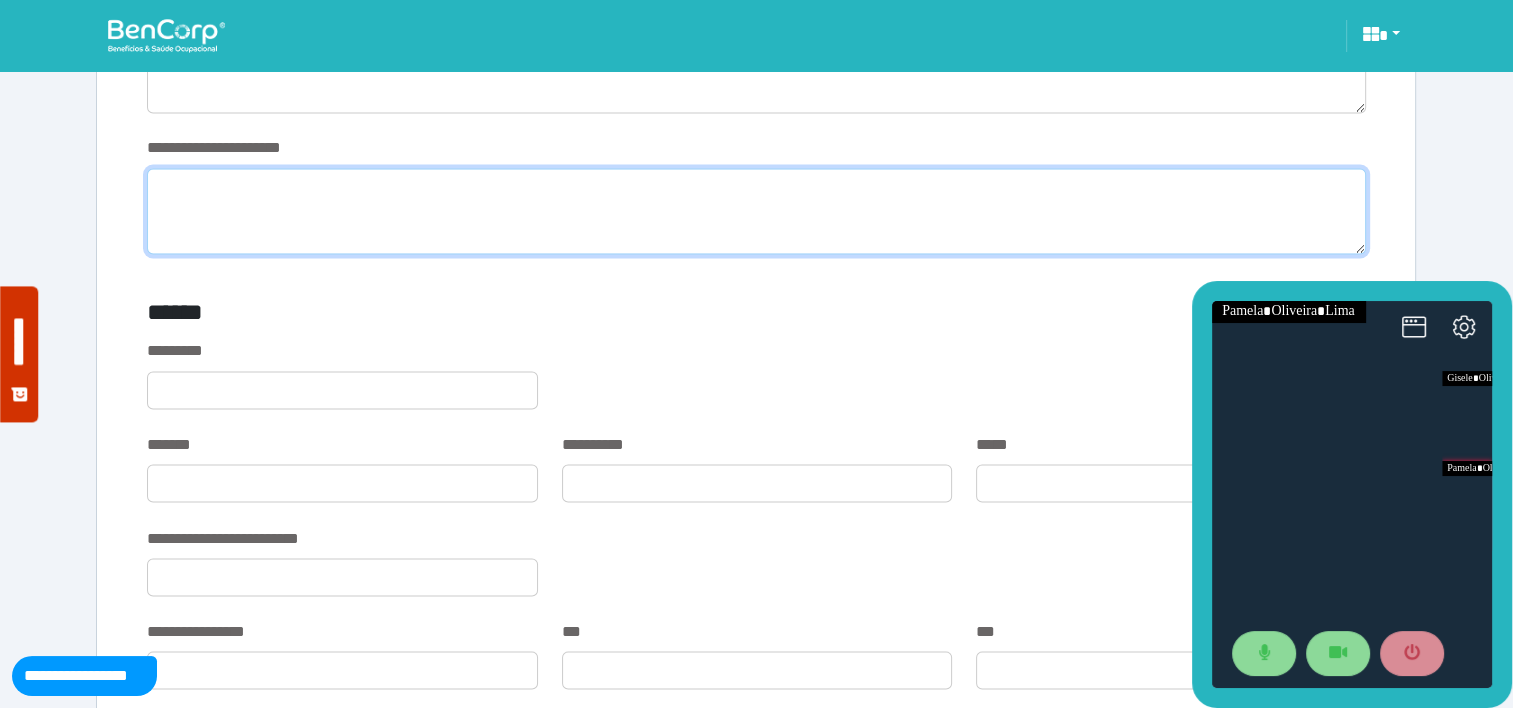 click at bounding box center [756, 211] 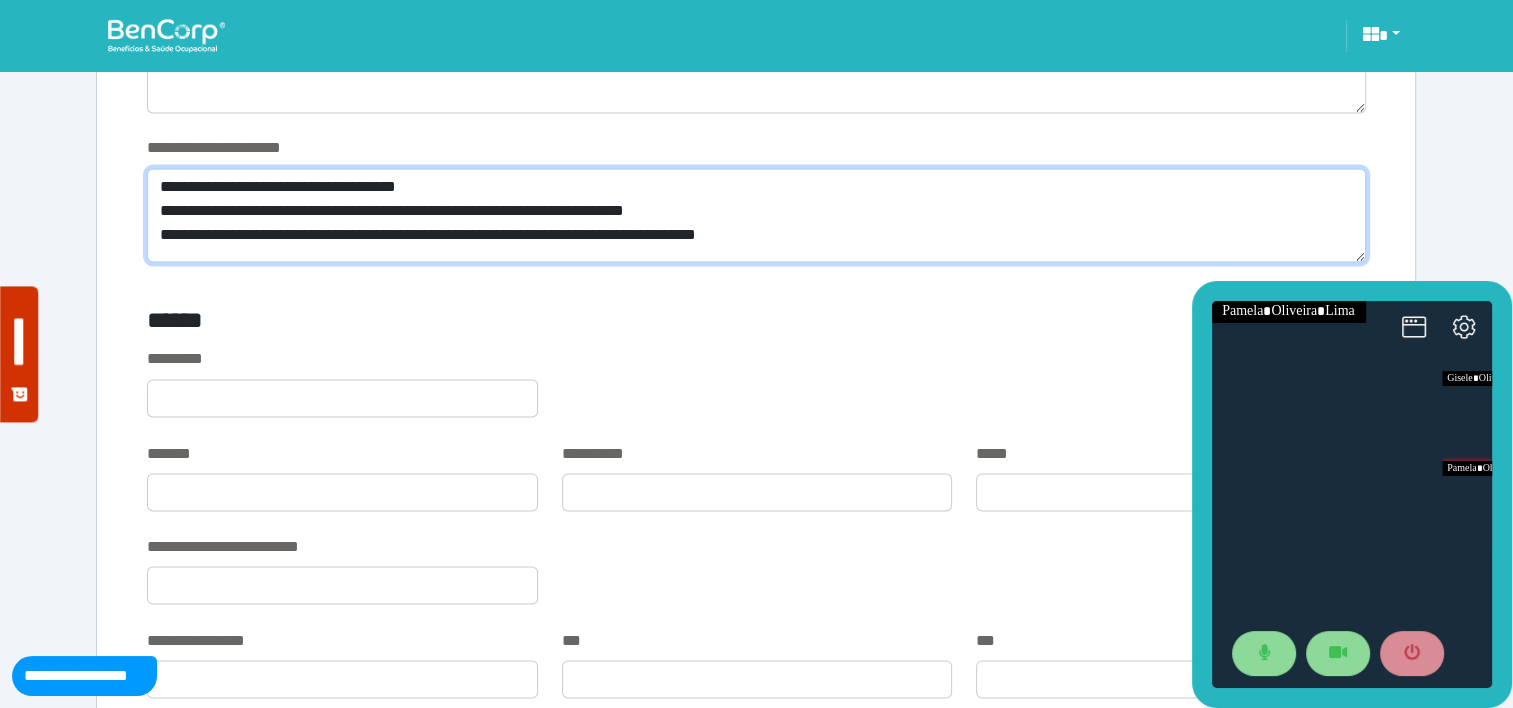 scroll, scrollTop: 0, scrollLeft: 0, axis: both 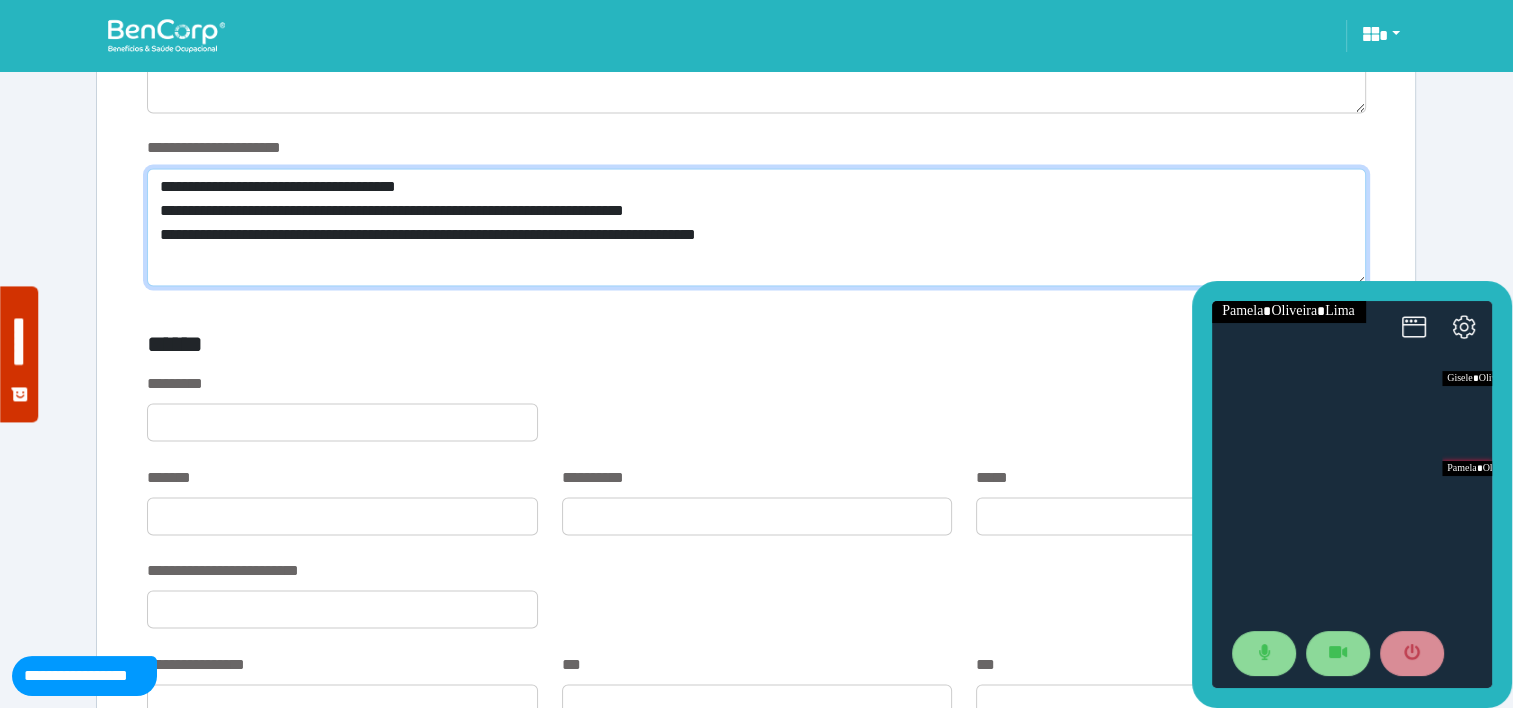 click on "**********" at bounding box center (756, 227) 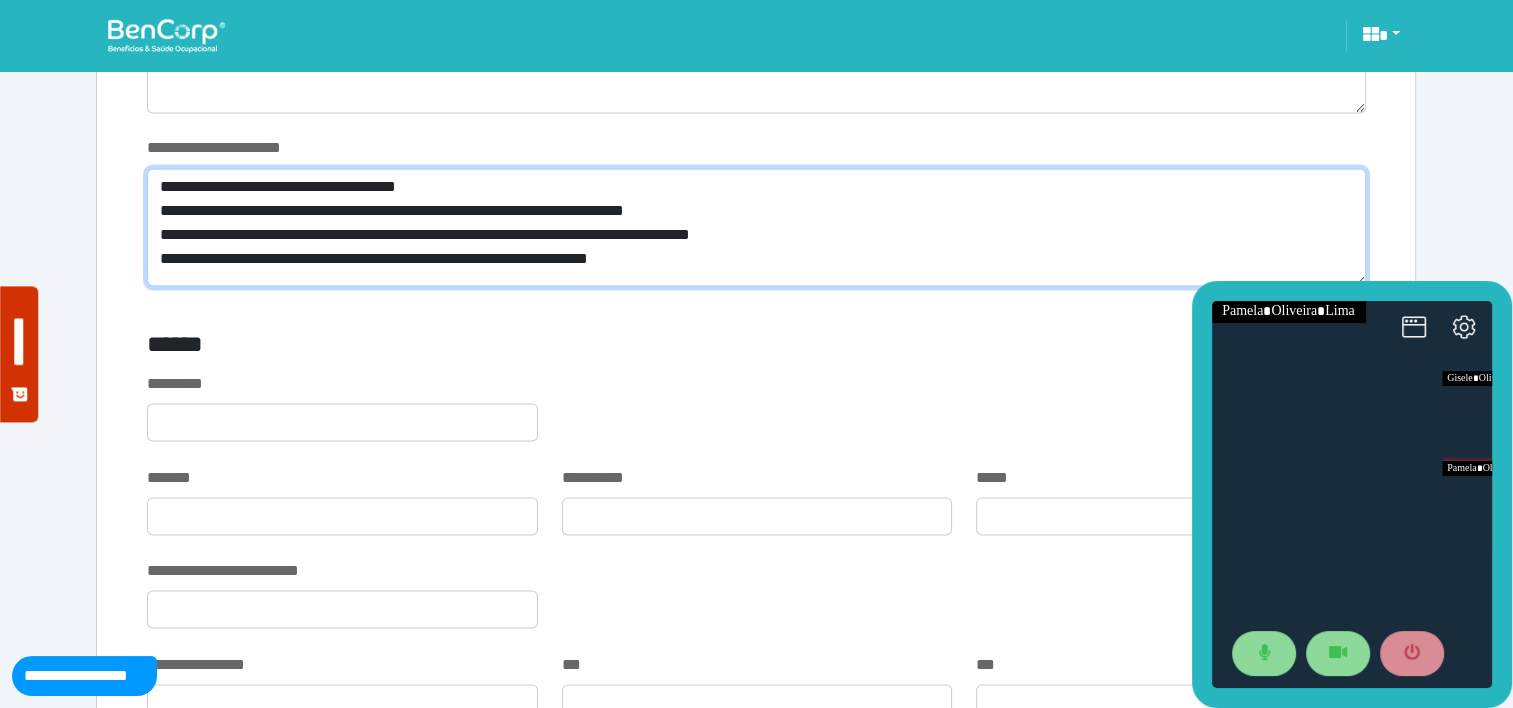 scroll, scrollTop: 0, scrollLeft: 0, axis: both 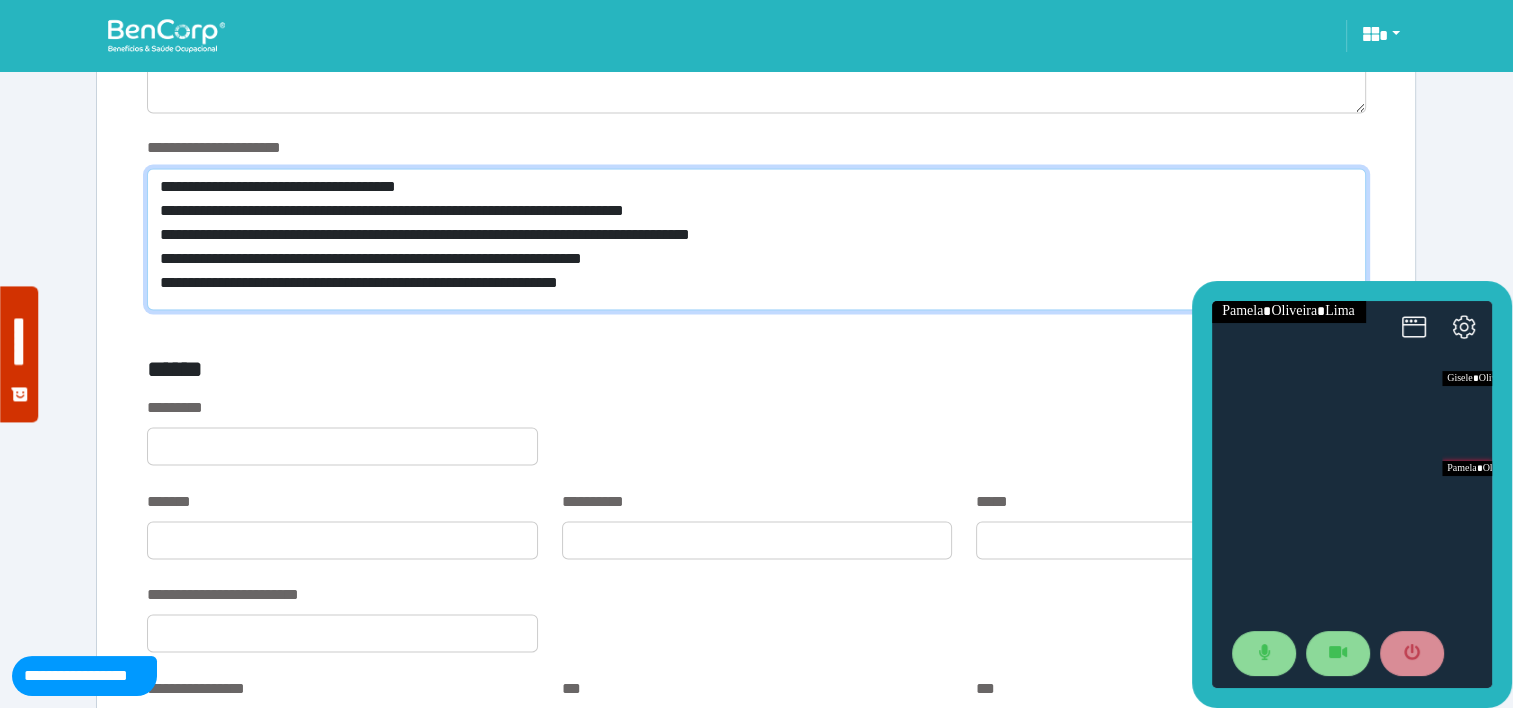 click on "**********" at bounding box center [756, 239] 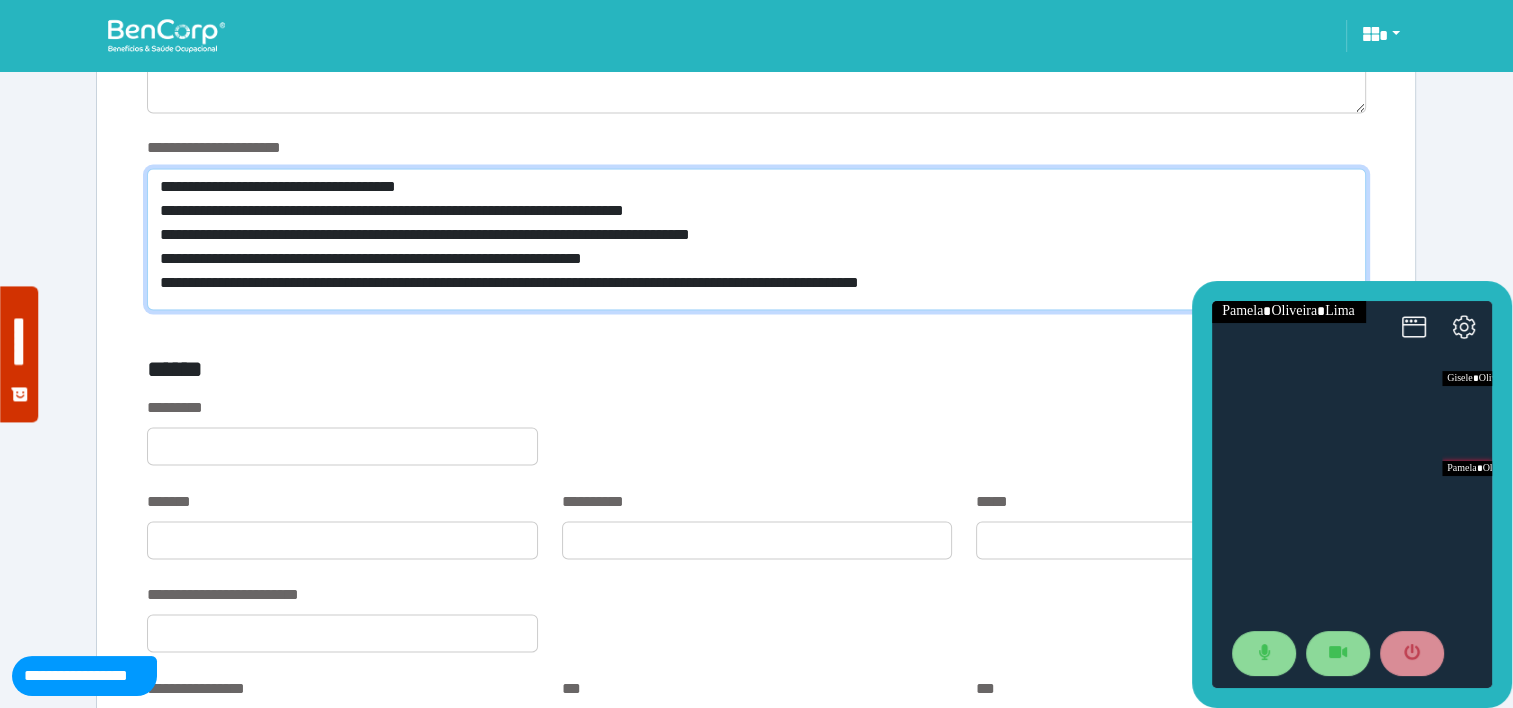 click on "**********" at bounding box center [756, 239] 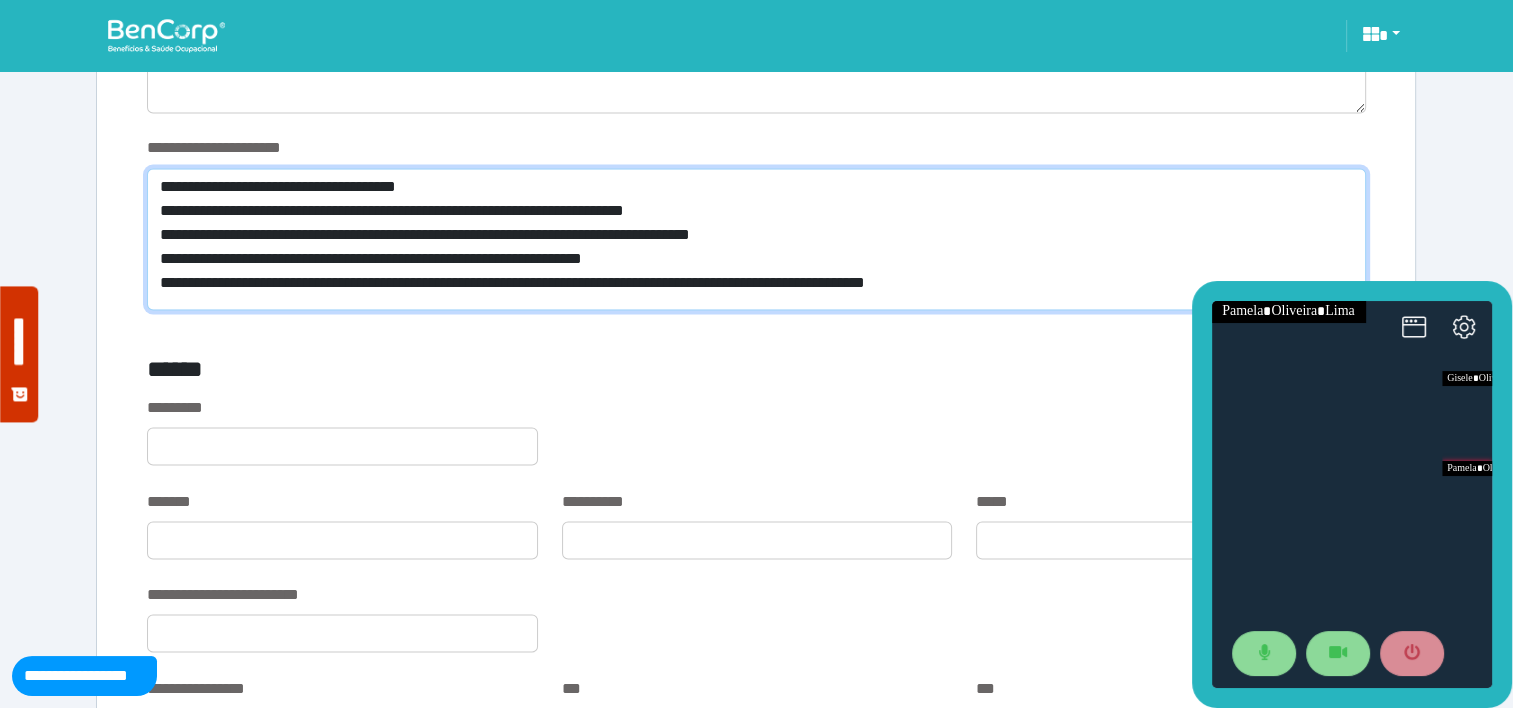 scroll, scrollTop: 0, scrollLeft: 0, axis: both 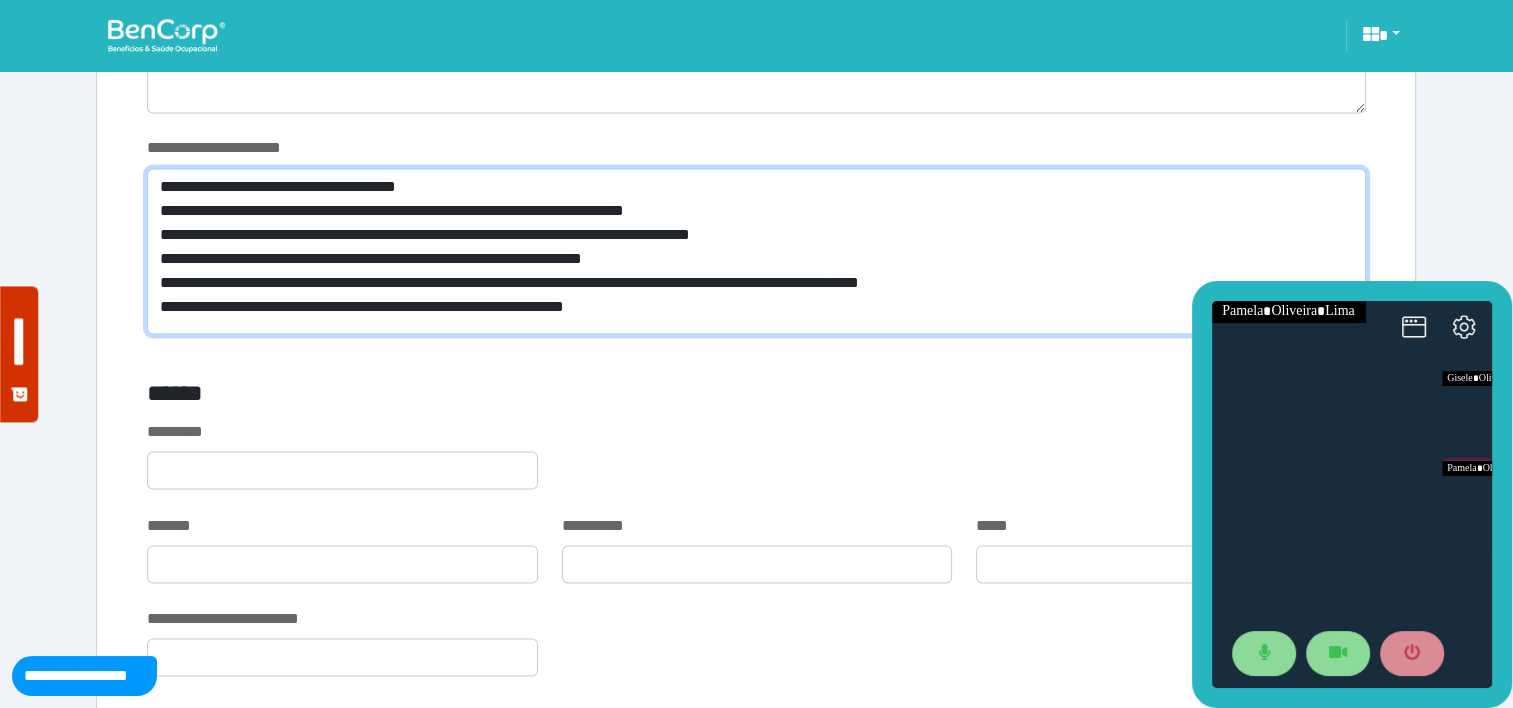 click on "**********" at bounding box center (756, 251) 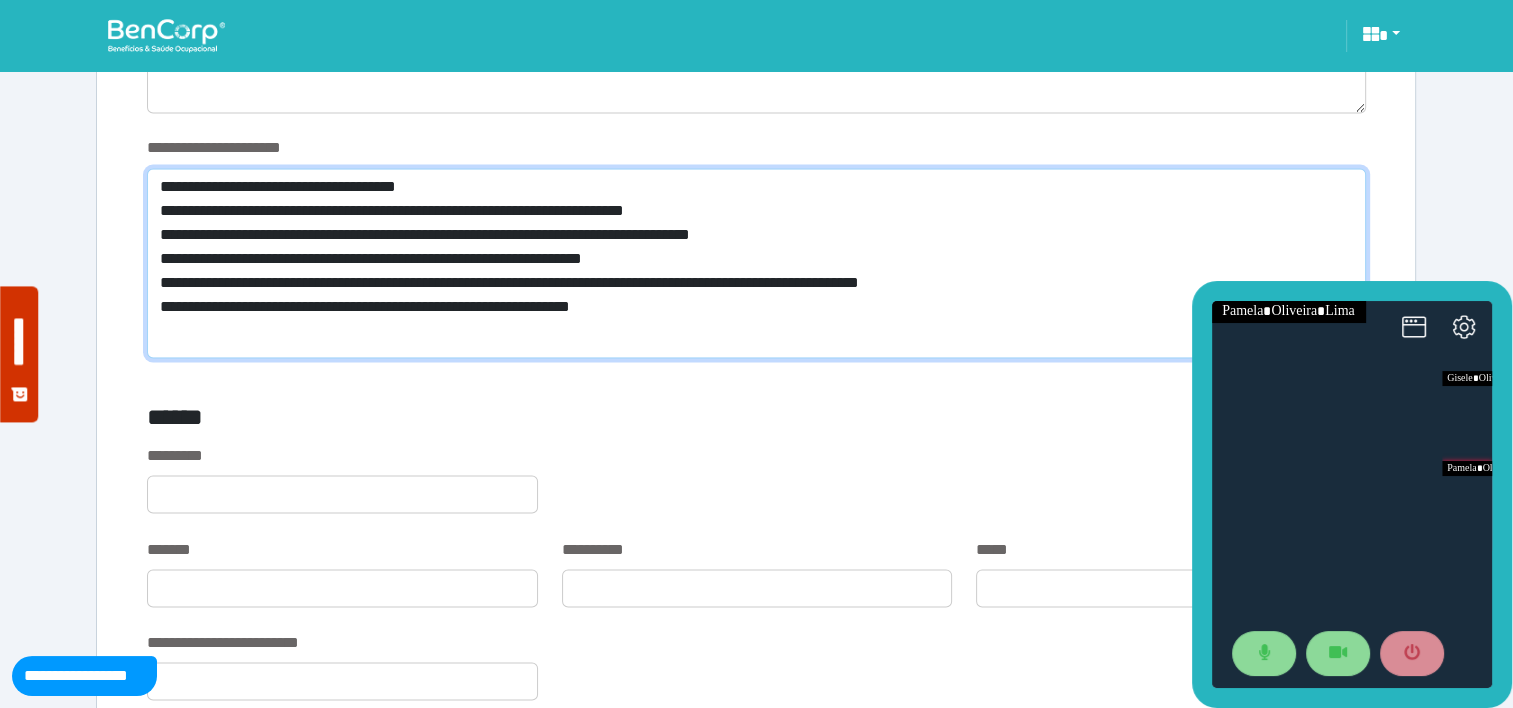 scroll, scrollTop: 0, scrollLeft: 0, axis: both 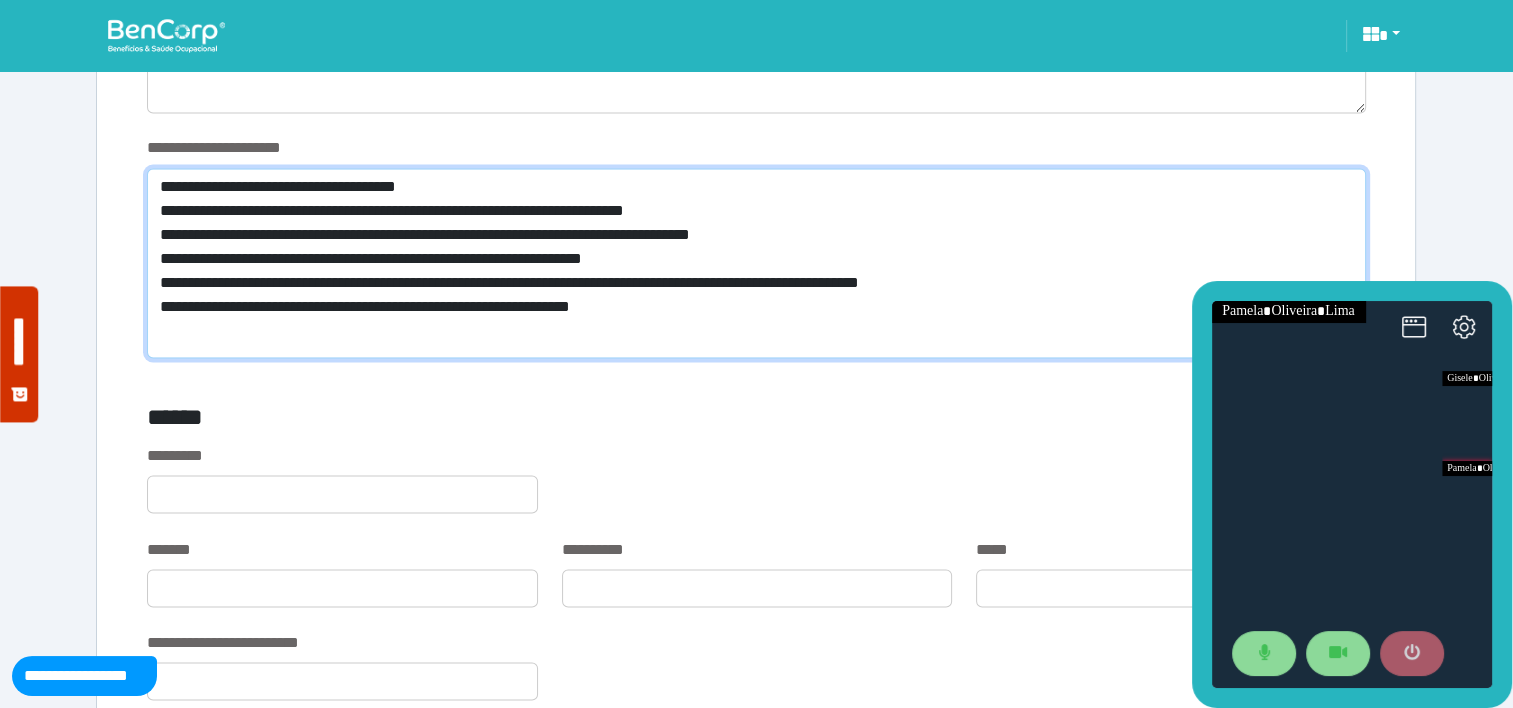 type on "**********" 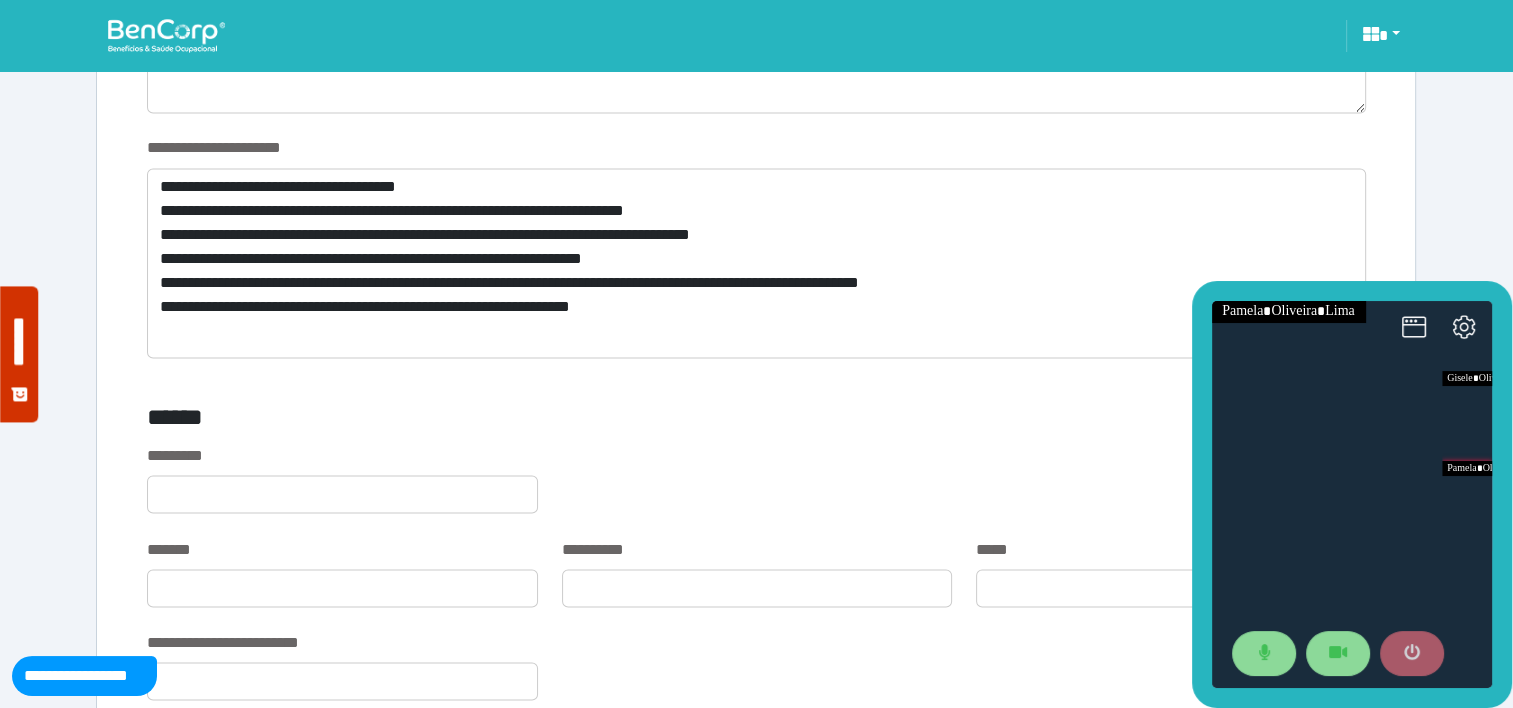 click 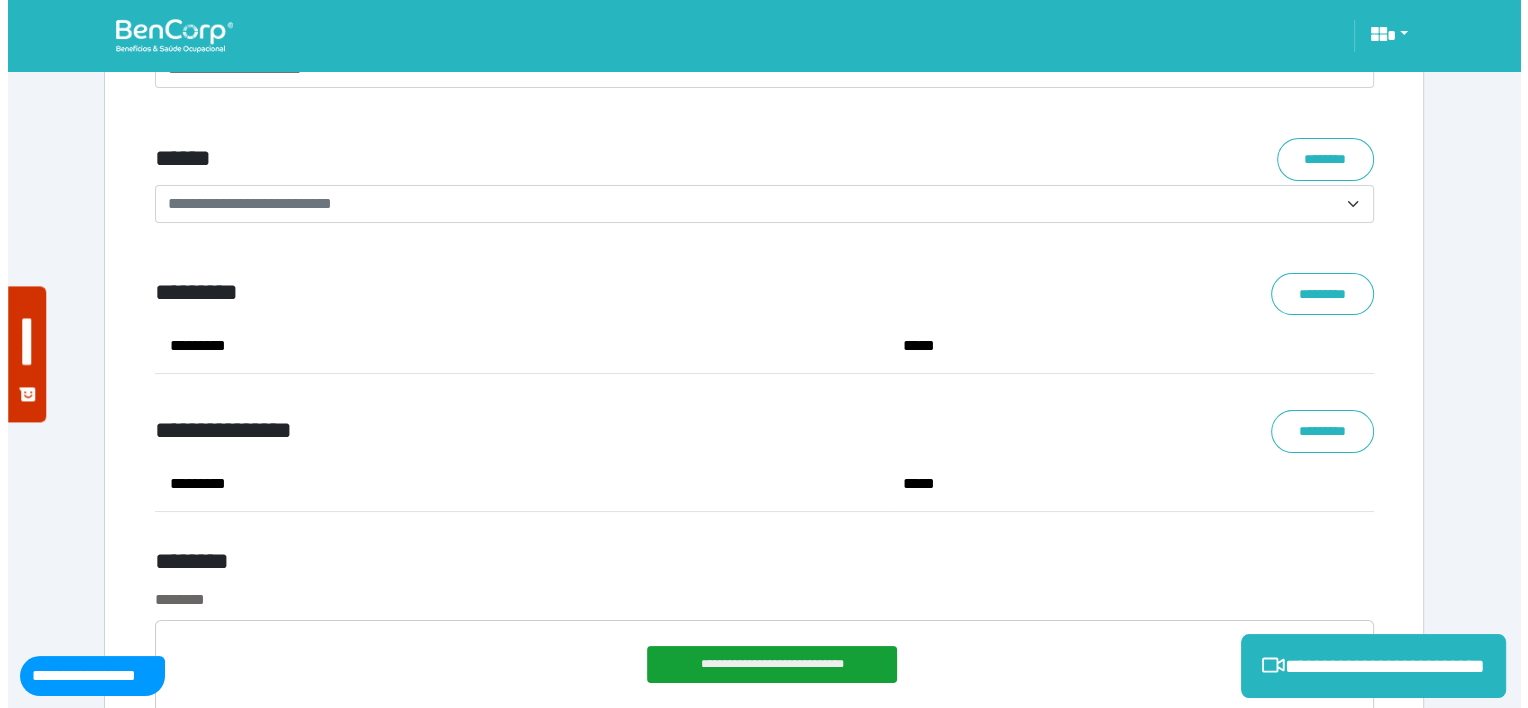 scroll, scrollTop: 8253, scrollLeft: 0, axis: vertical 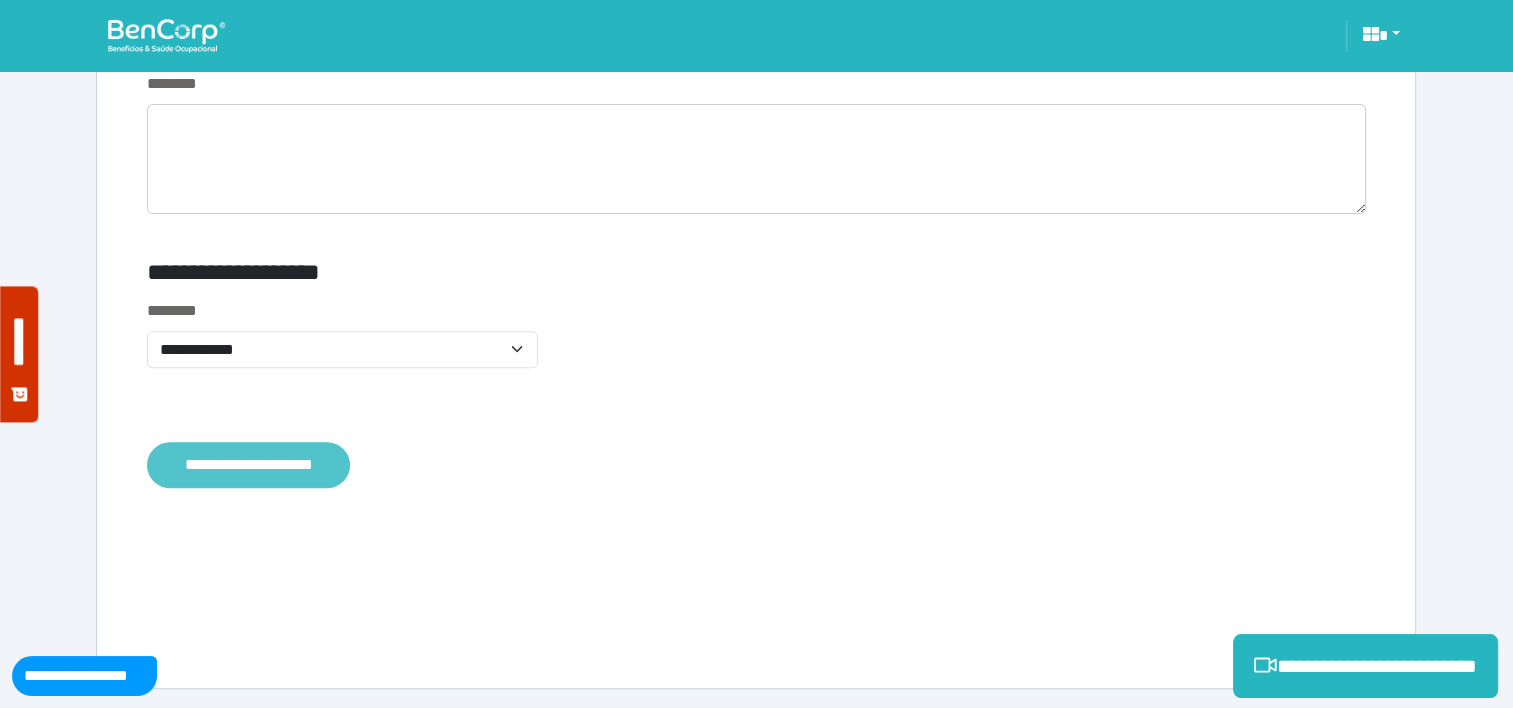 click on "**********" at bounding box center (248, 465) 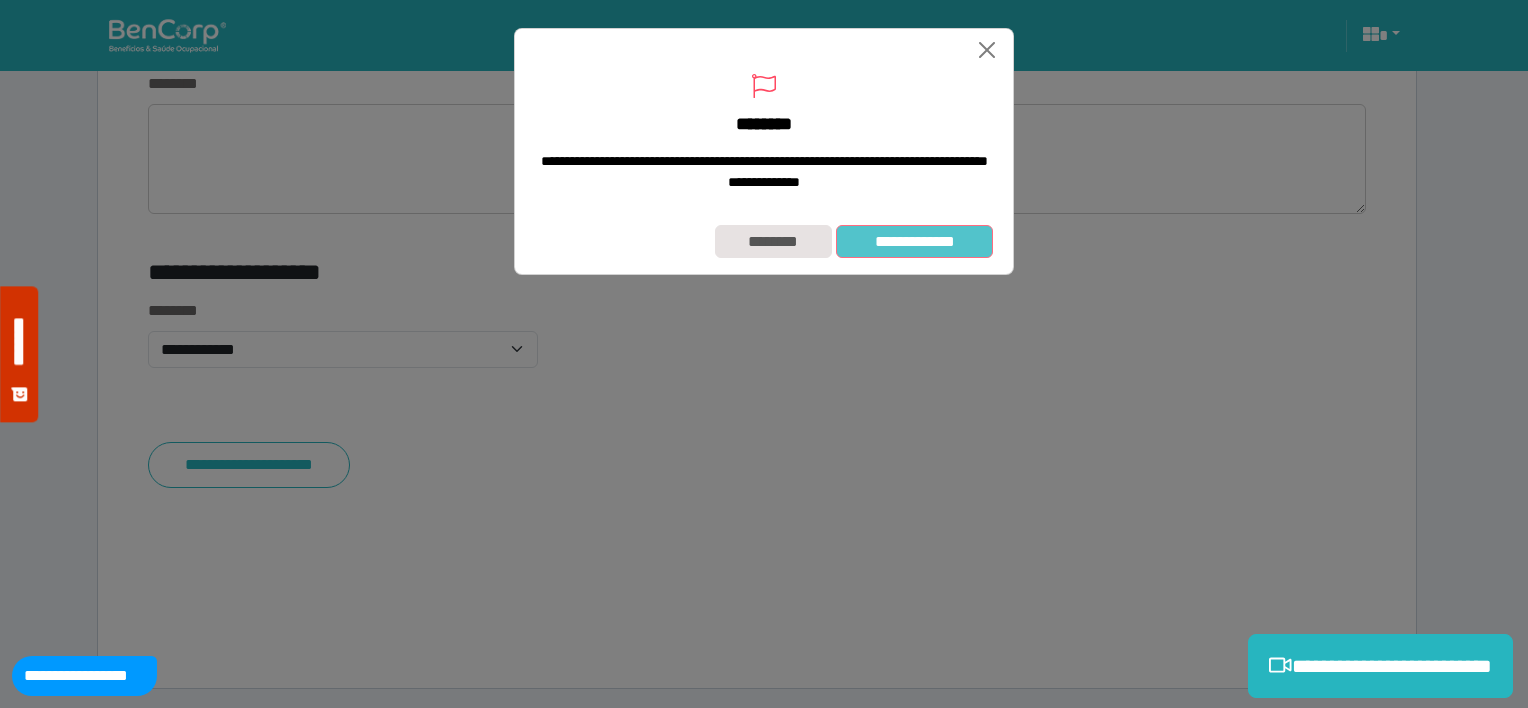 click on "**********" at bounding box center [914, 242] 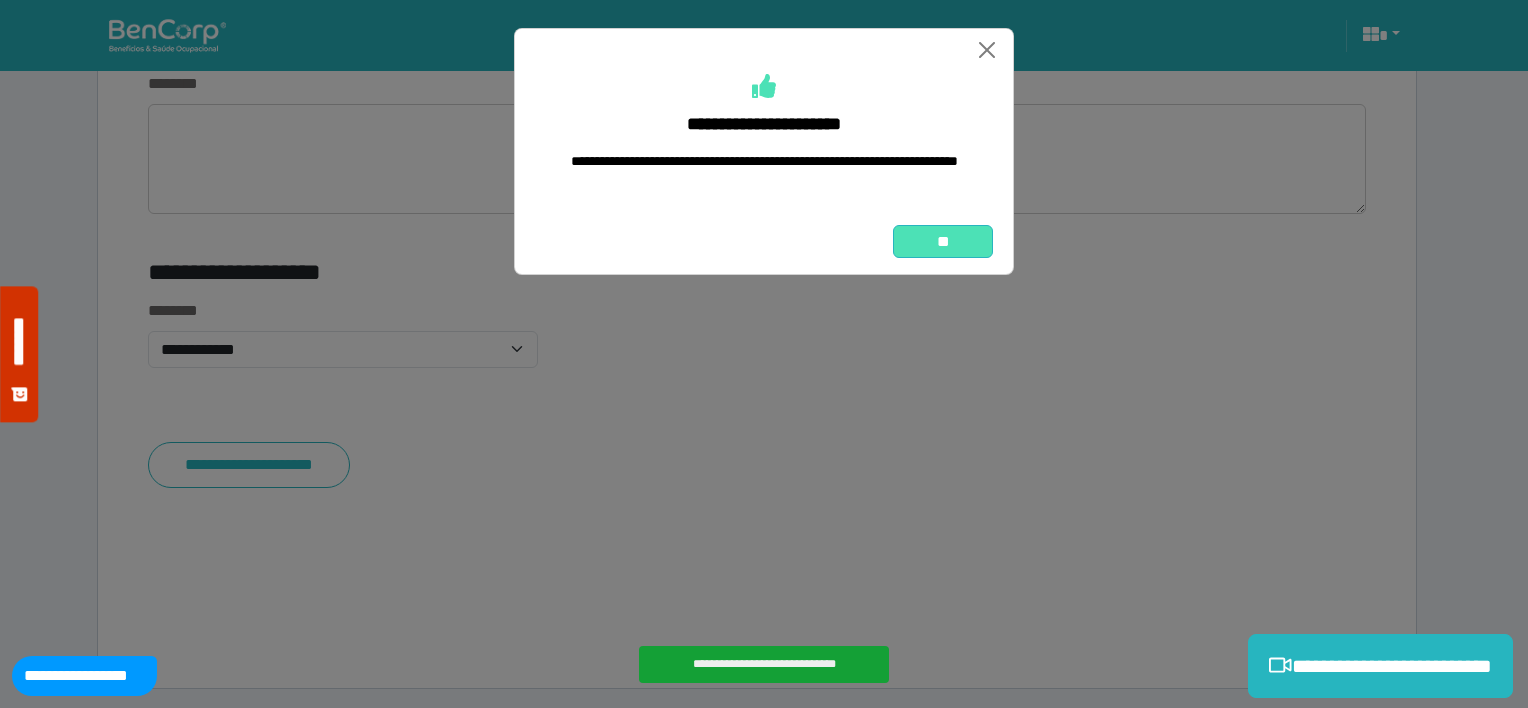 click on "**" at bounding box center (943, 242) 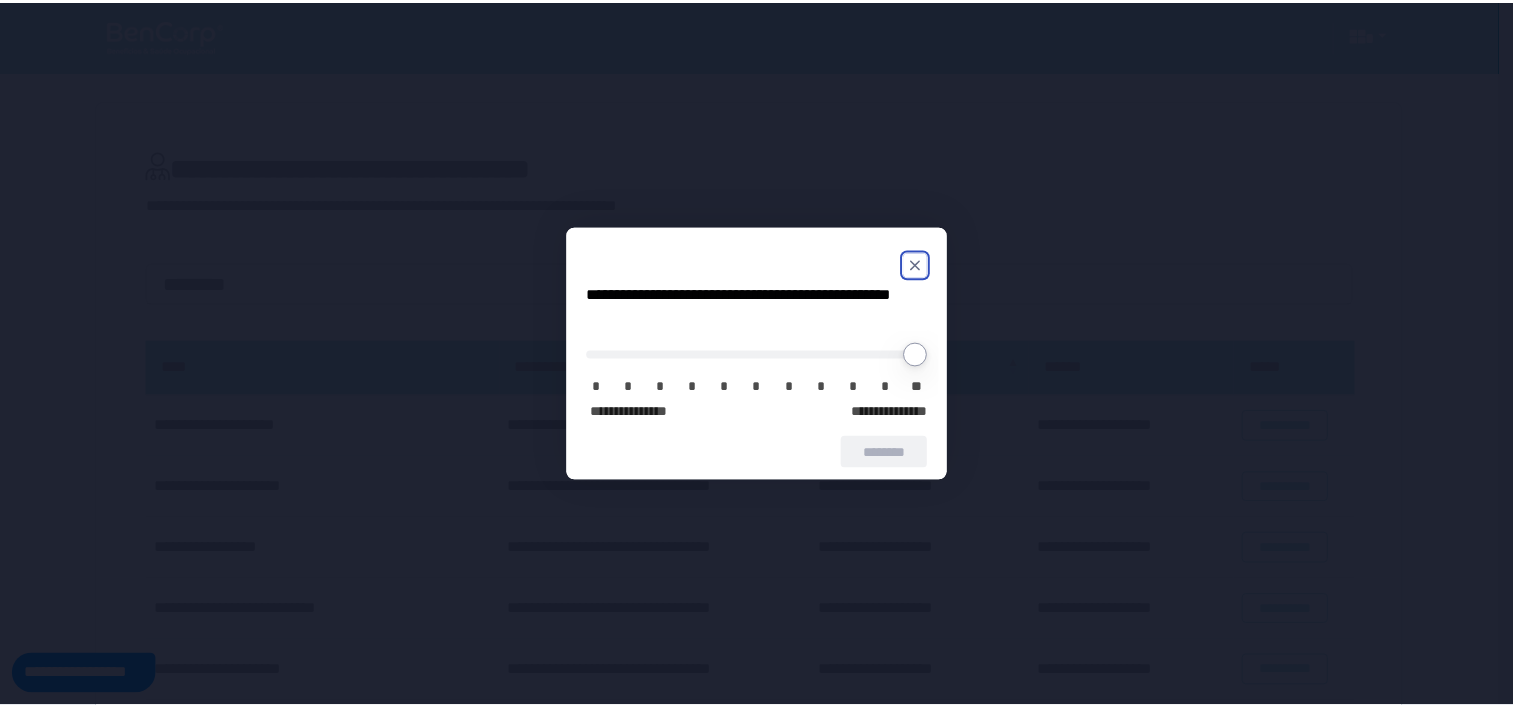 scroll, scrollTop: 0, scrollLeft: 0, axis: both 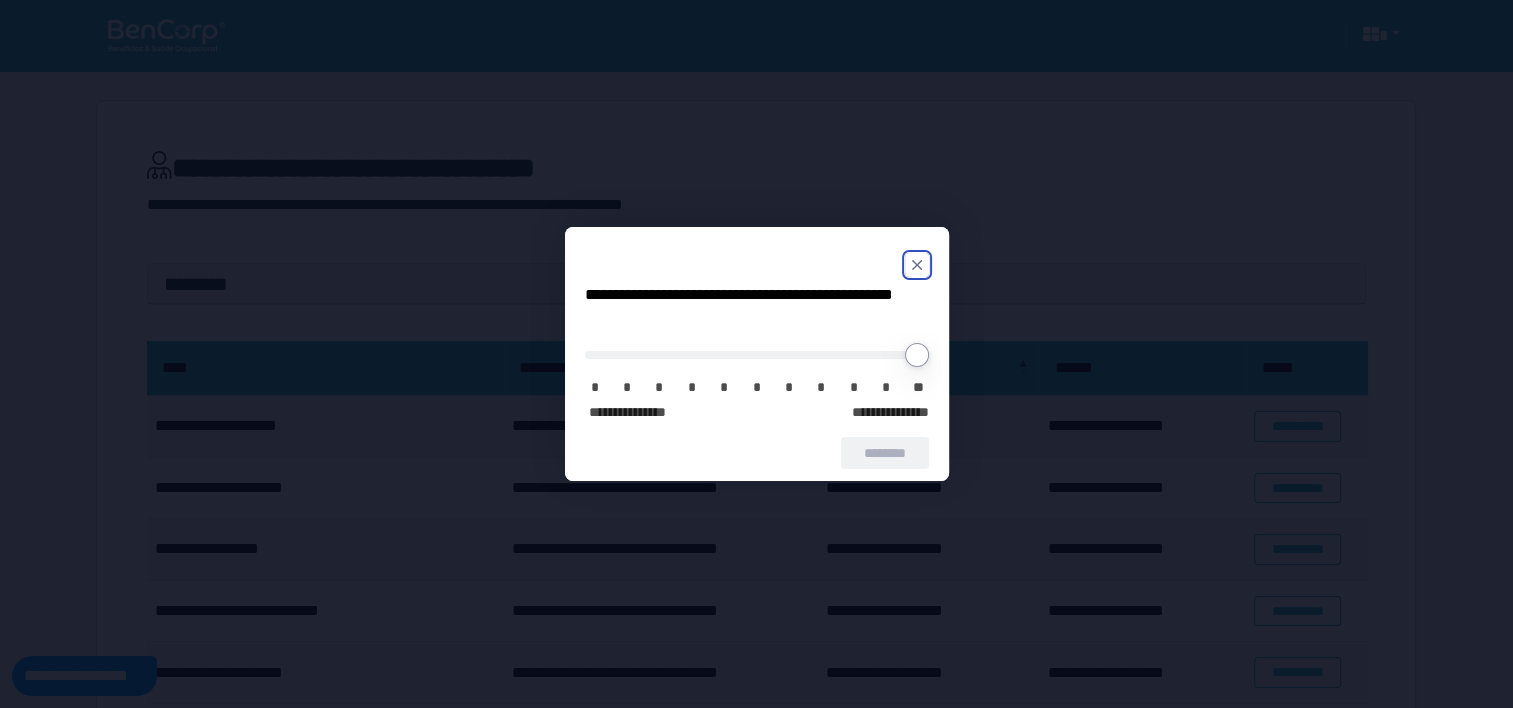 click 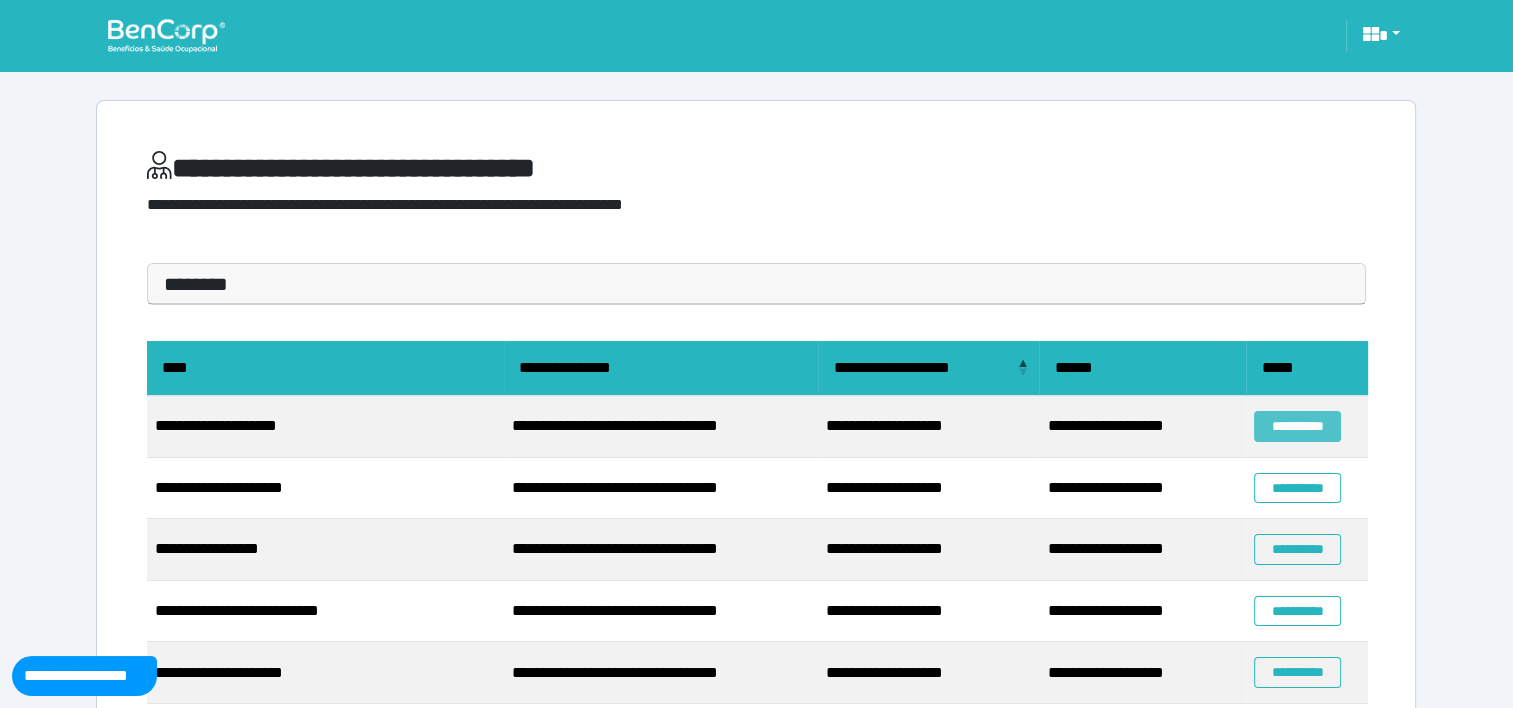 click on "**********" at bounding box center (1297, 426) 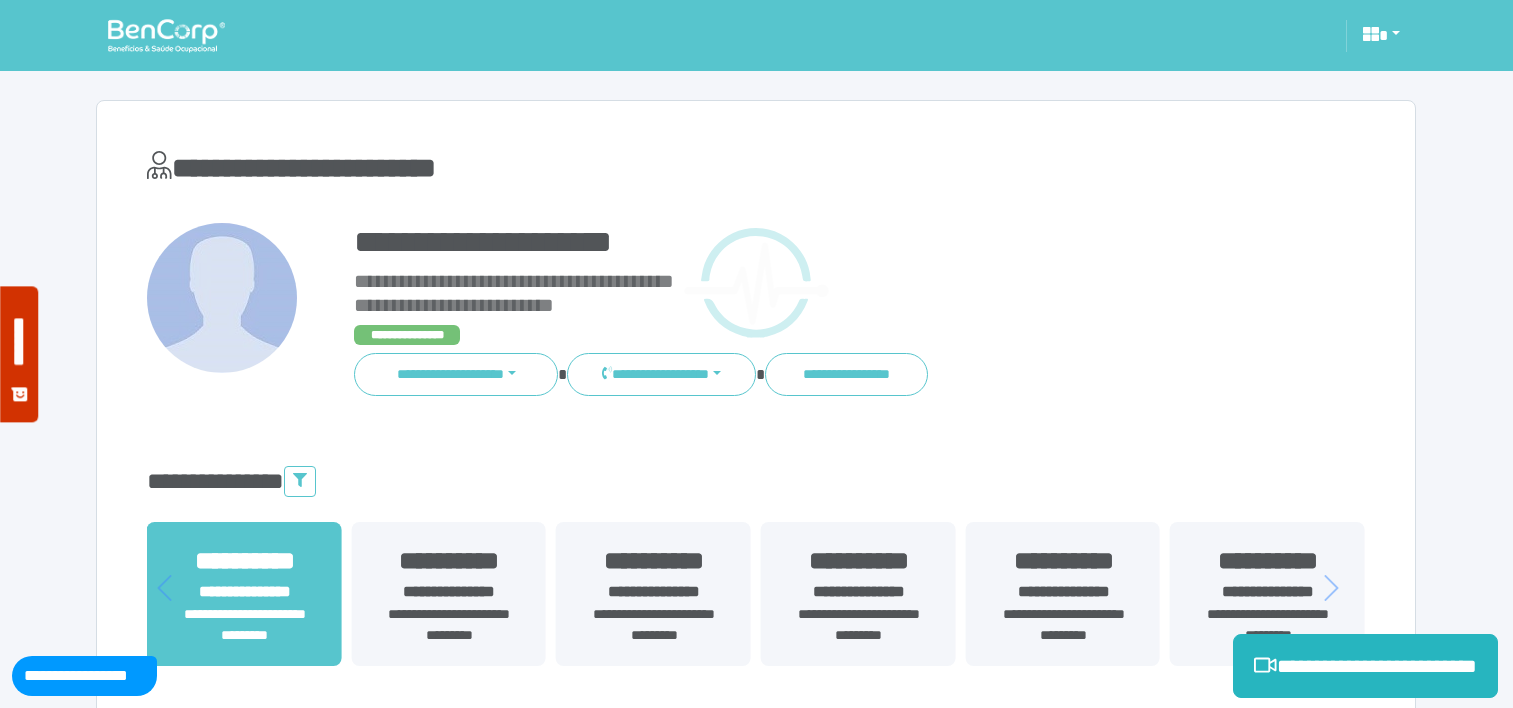 scroll, scrollTop: 0, scrollLeft: 0, axis: both 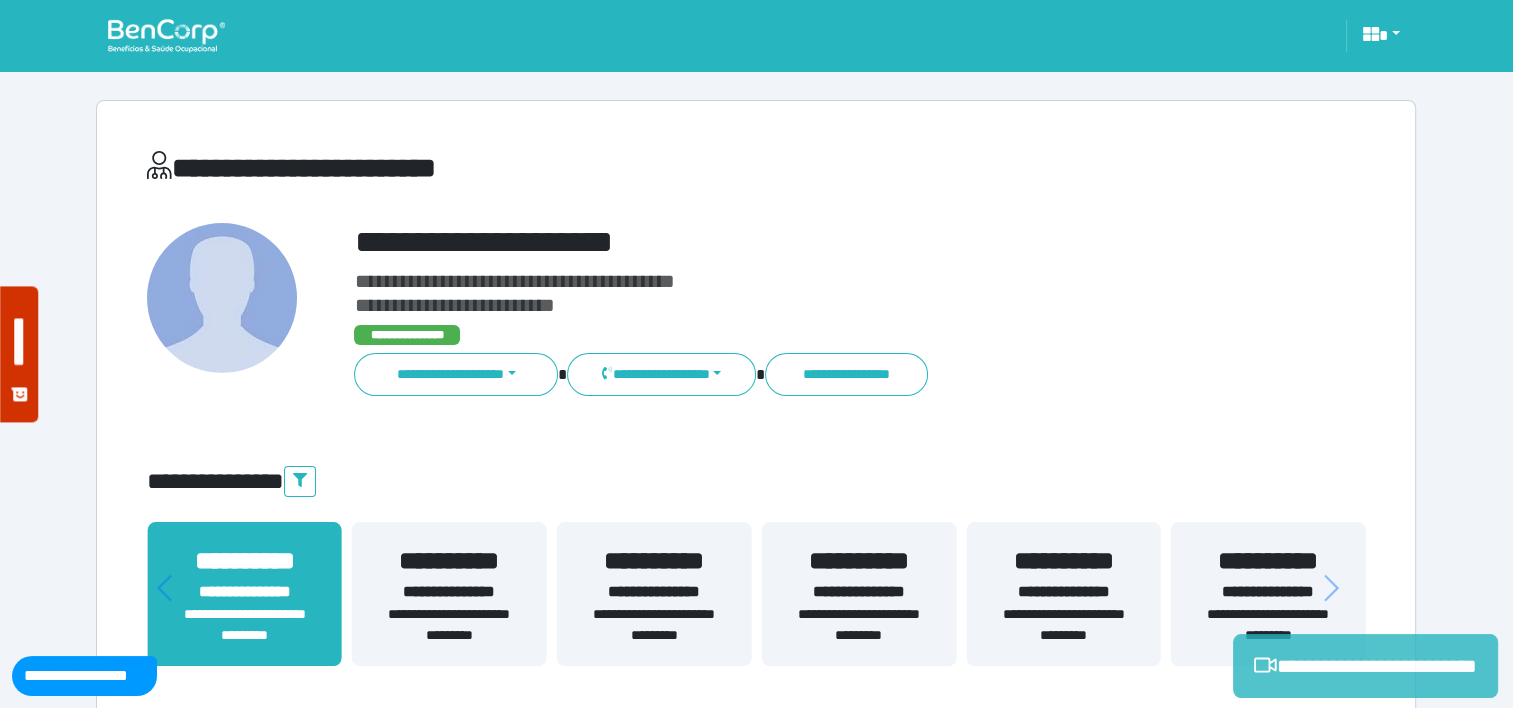 click on "**********" at bounding box center (1365, 666) 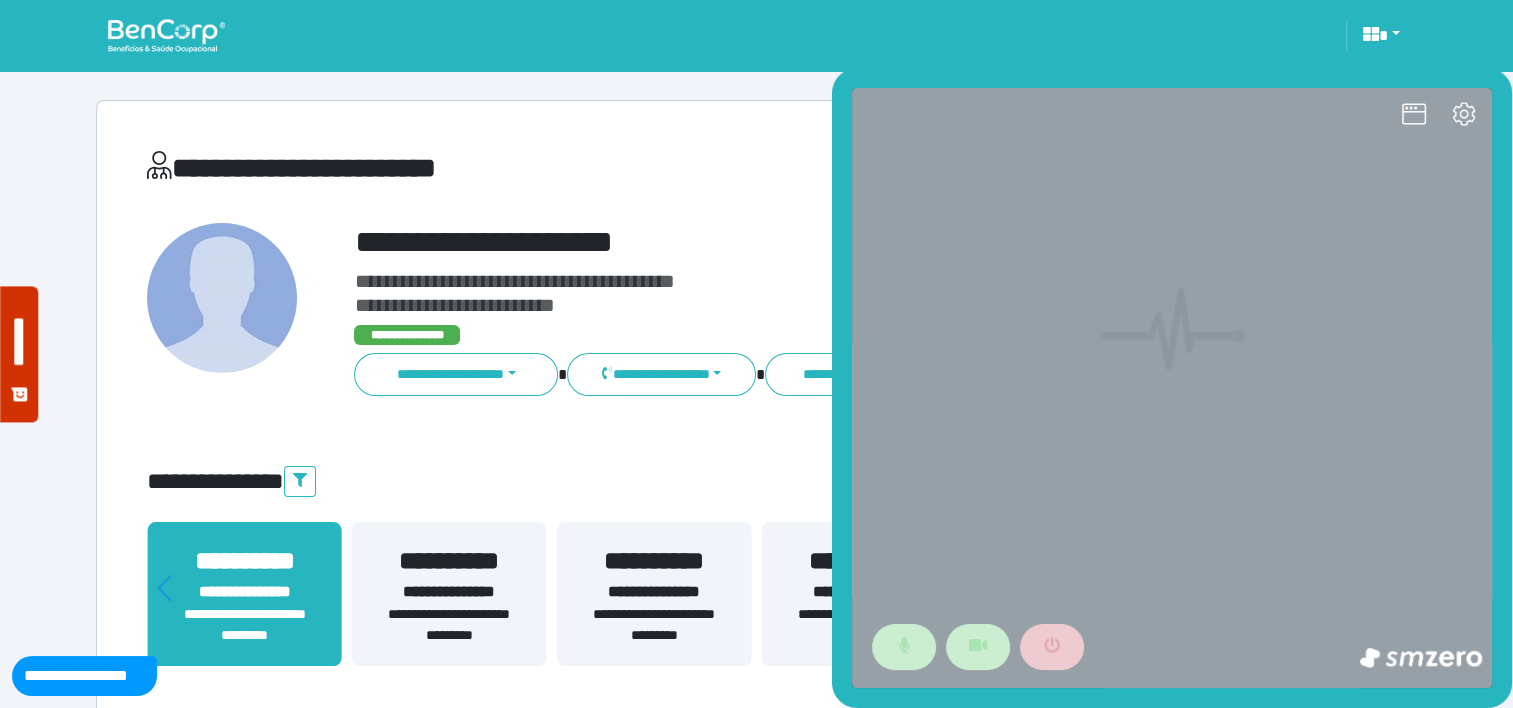 scroll, scrollTop: 0, scrollLeft: 0, axis: both 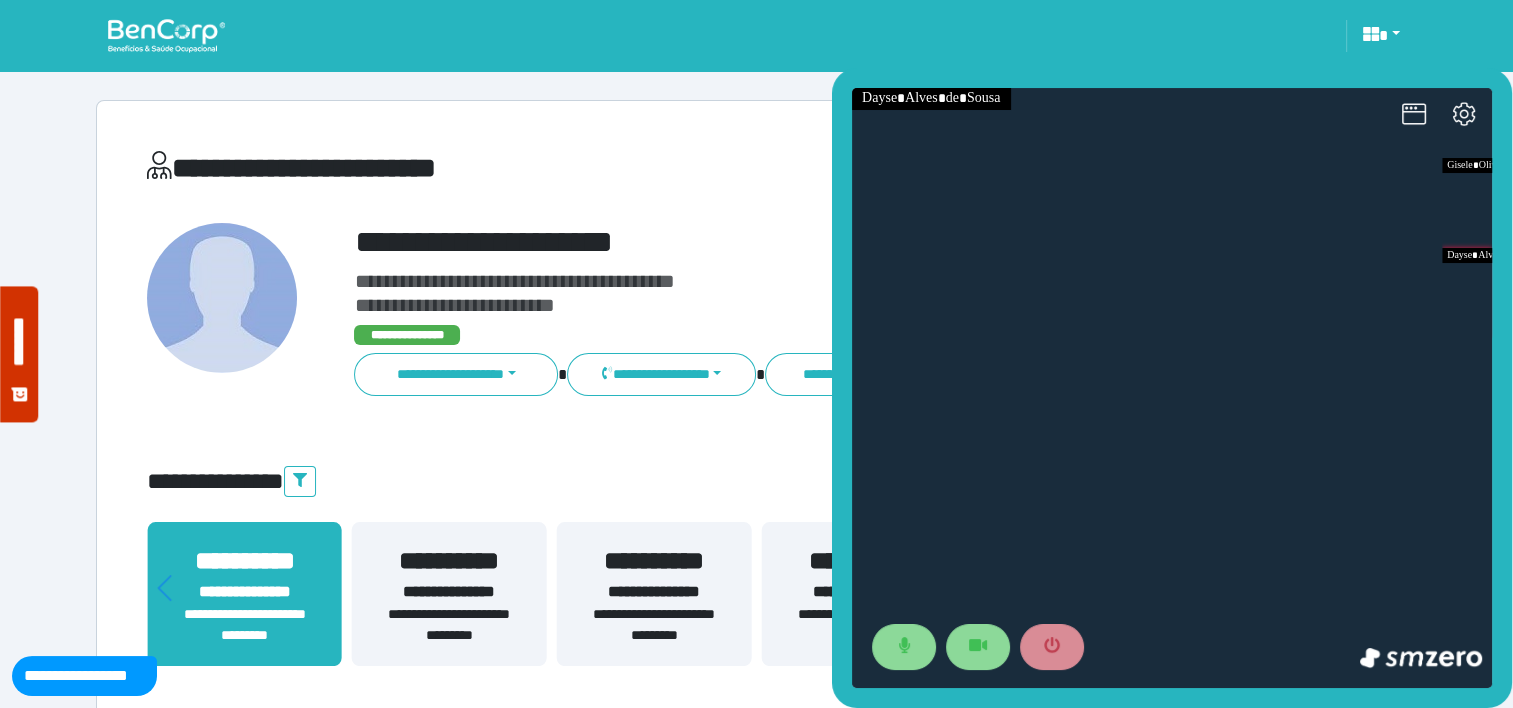 click on "**********" at bounding box center (449, 625) 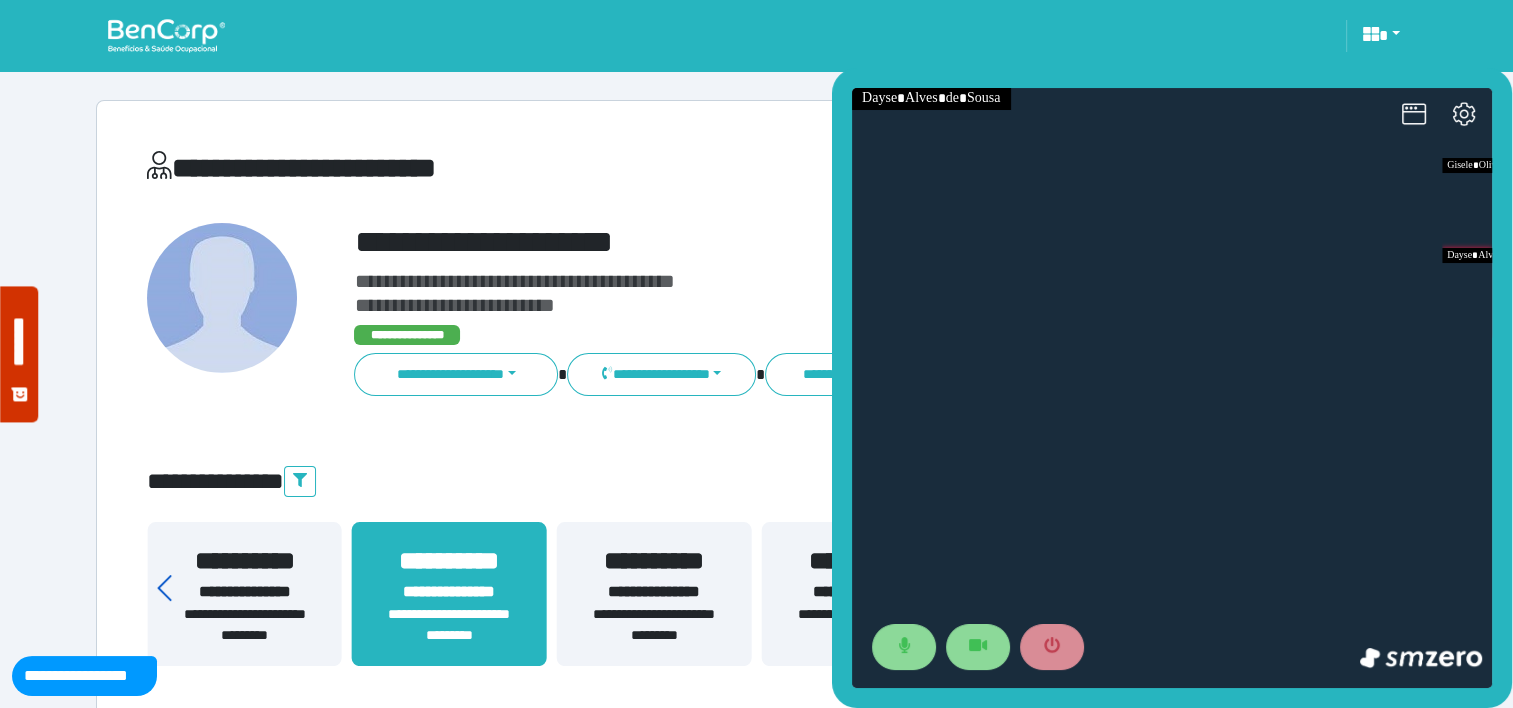 click 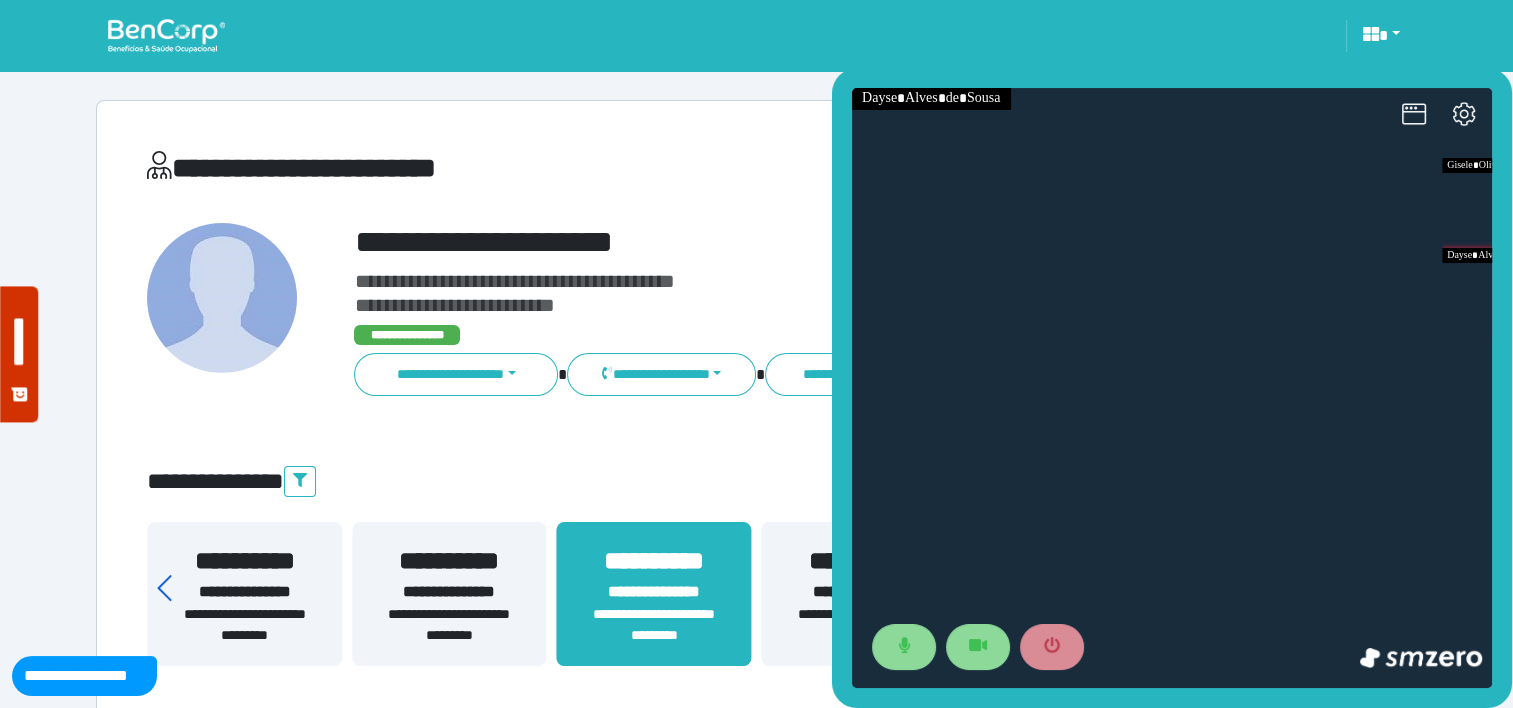 click 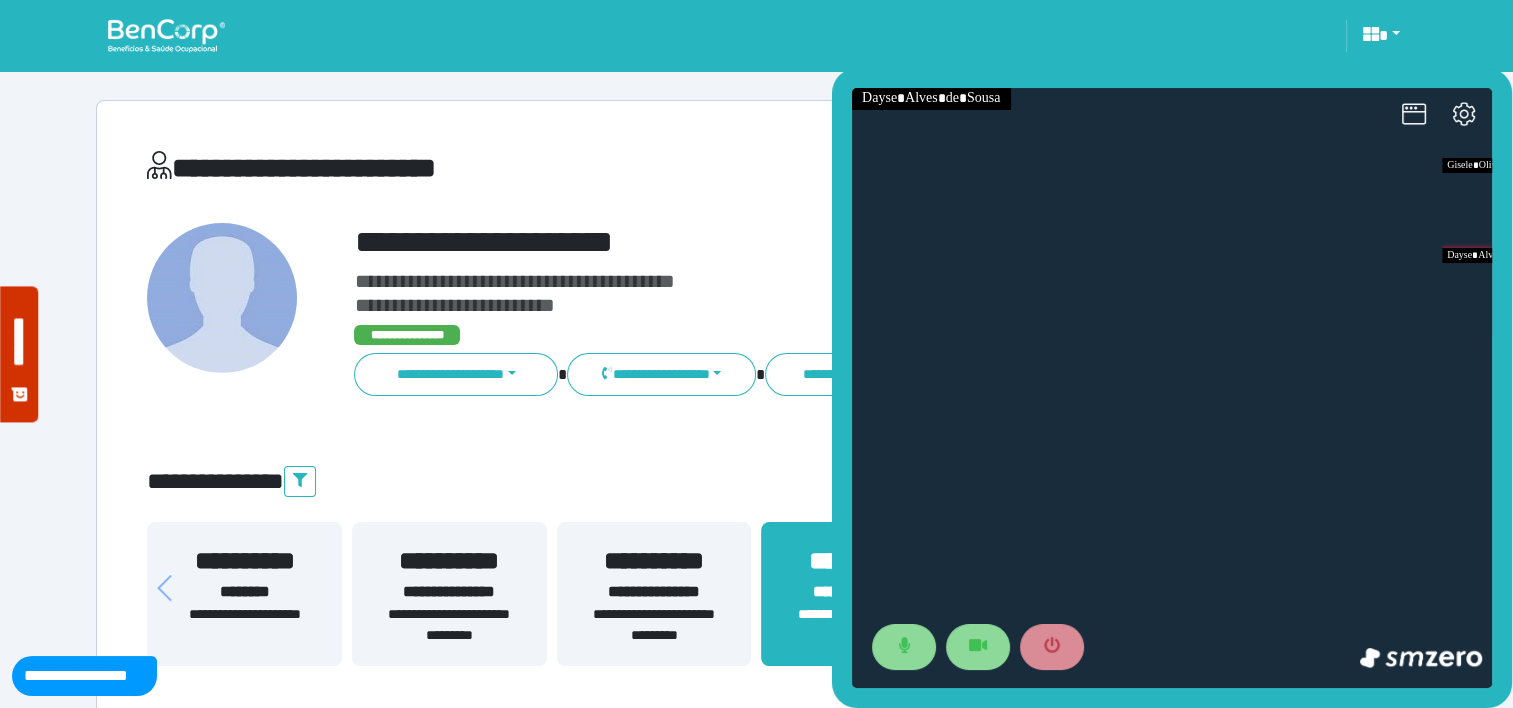 click on "**********" at bounding box center [449, 592] 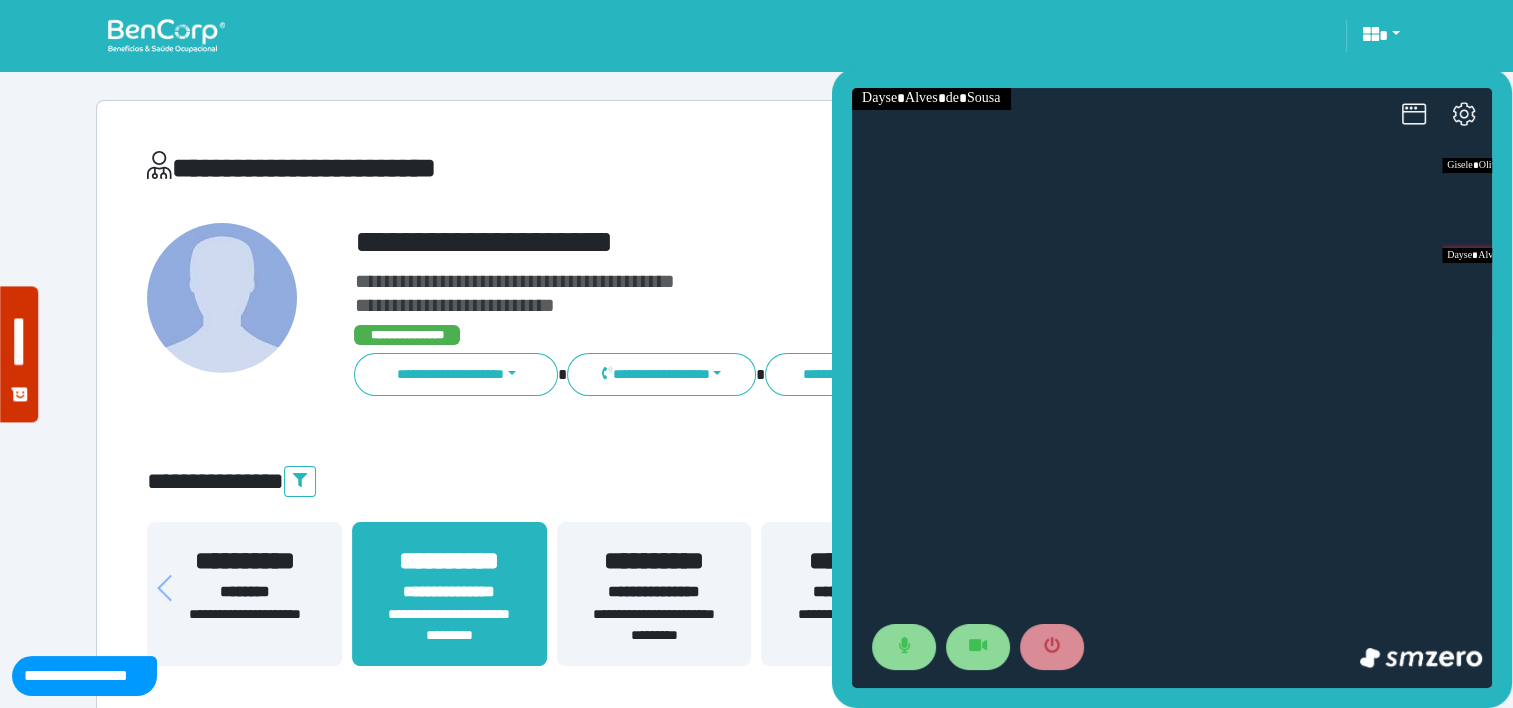 click on "**********" at bounding box center [449, 592] 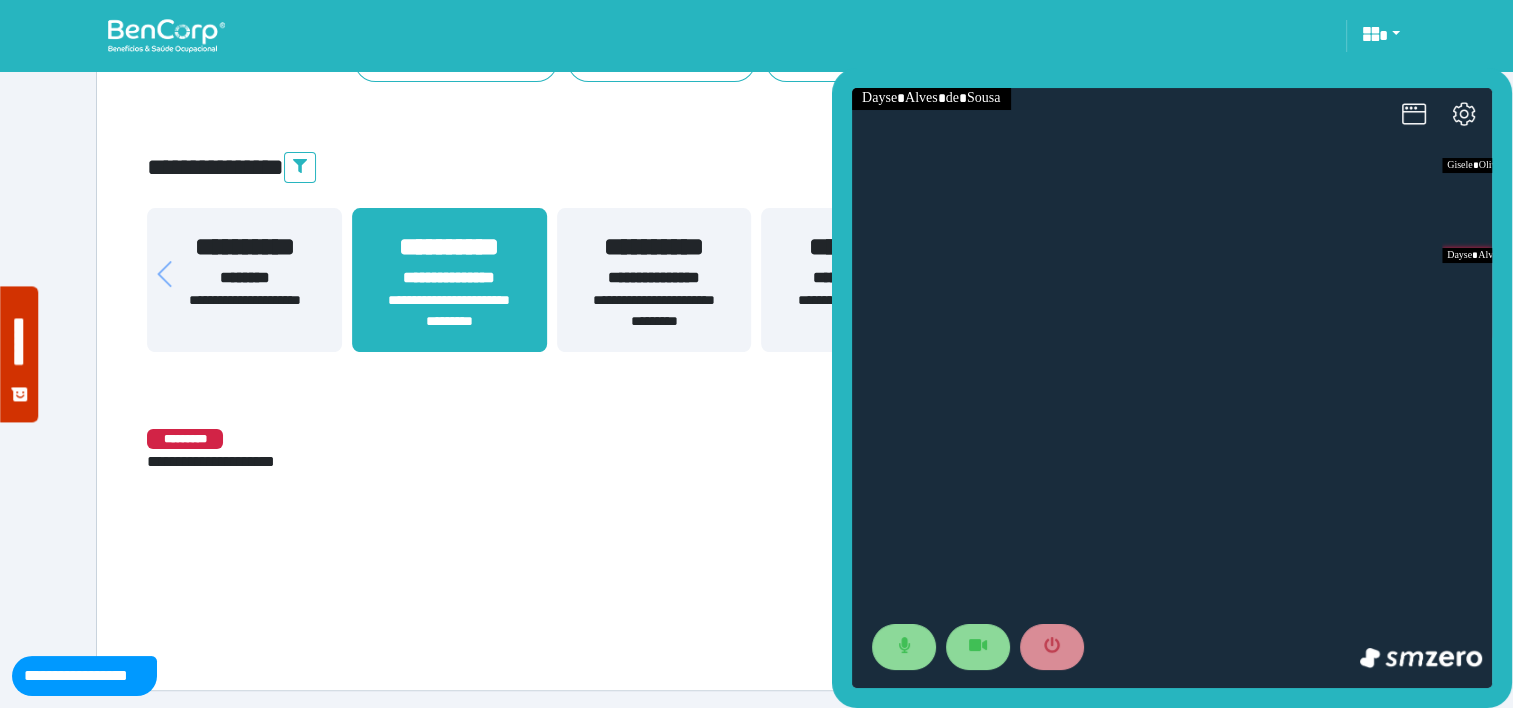 scroll, scrollTop: 316, scrollLeft: 0, axis: vertical 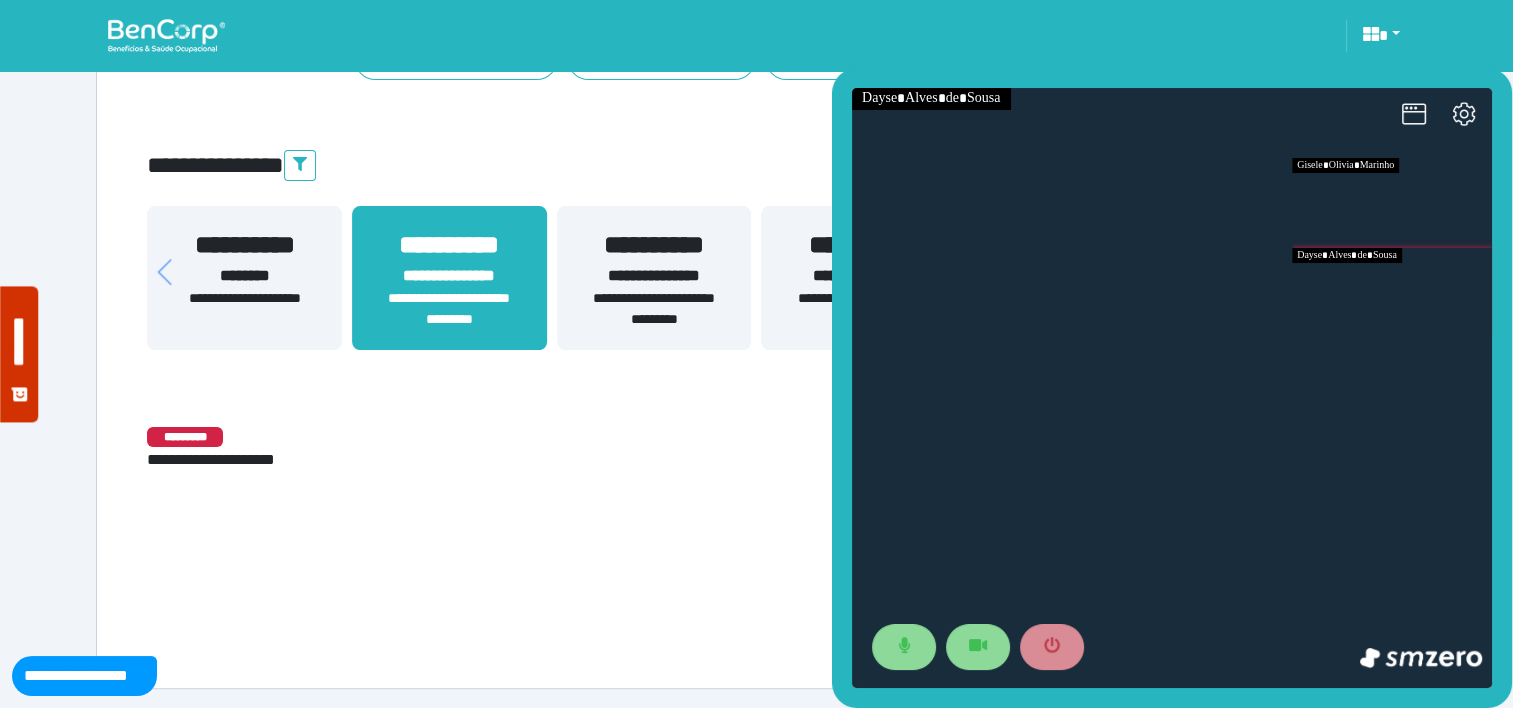 click at bounding box center (1392, 203) 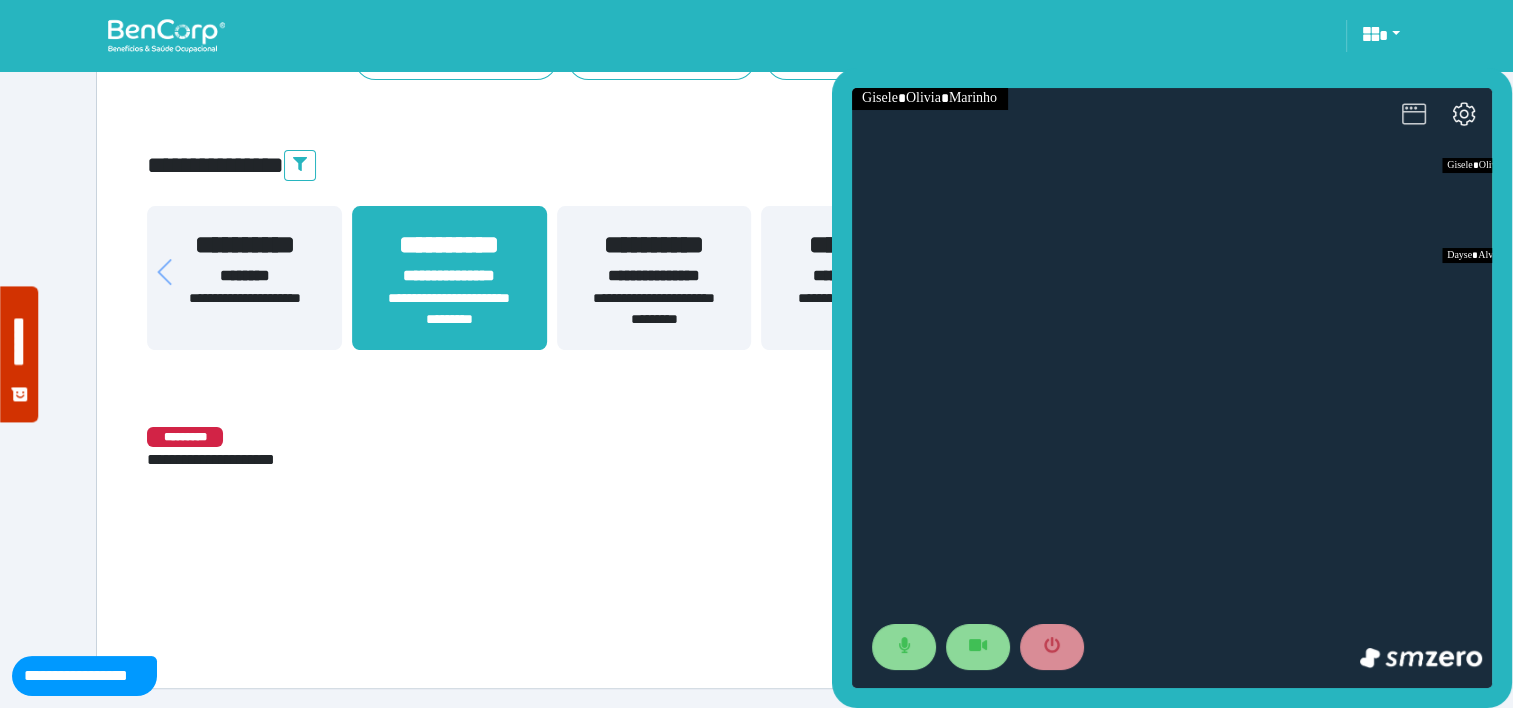click at bounding box center [1414, 116] 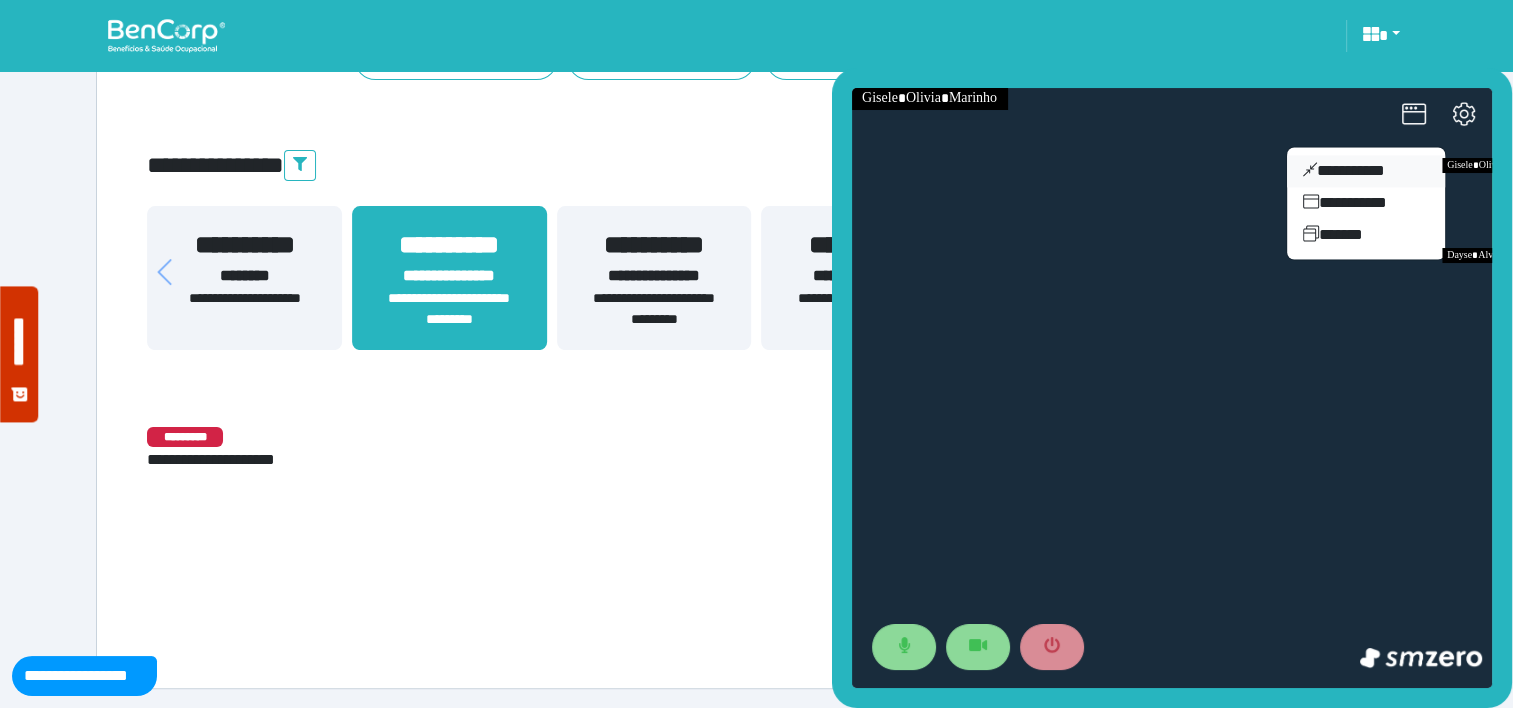 click on "**********" at bounding box center [1366, 171] 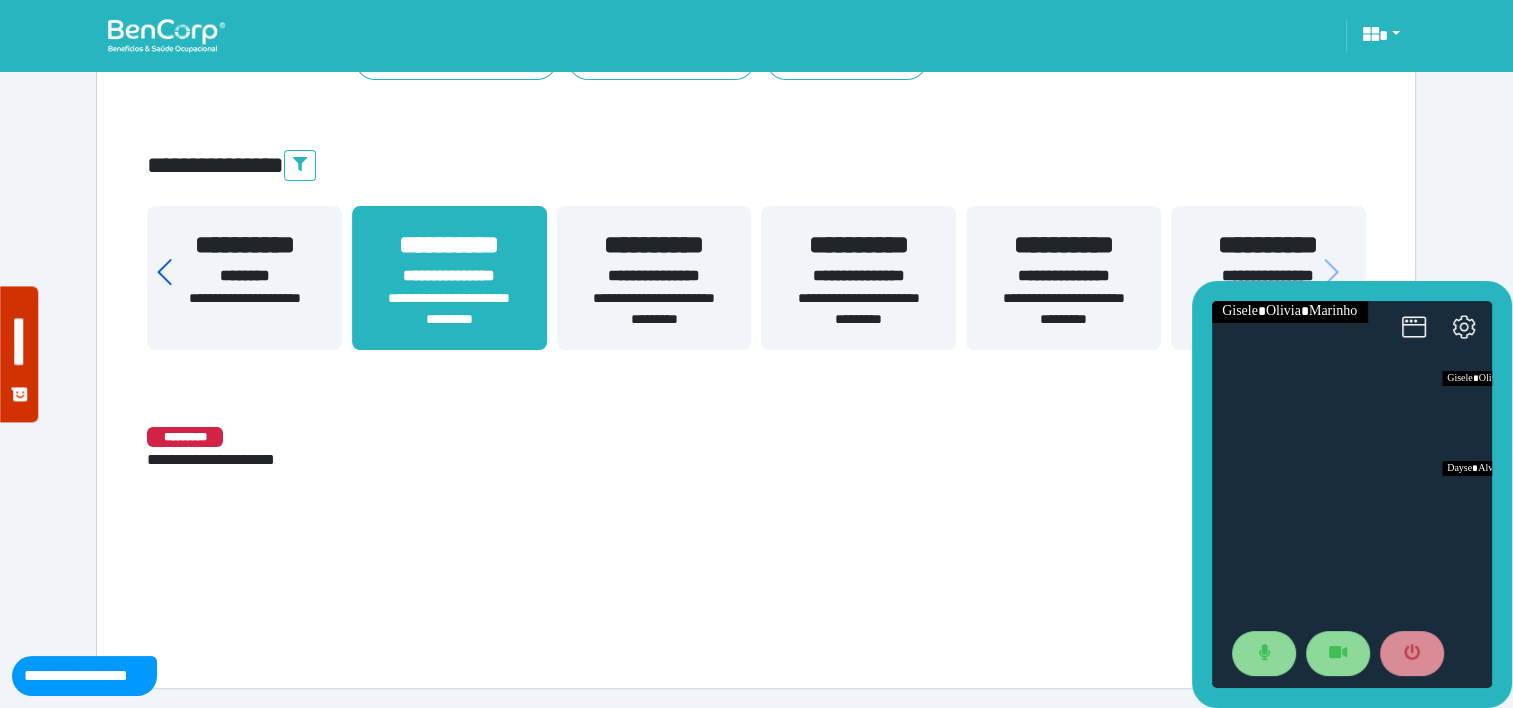 click 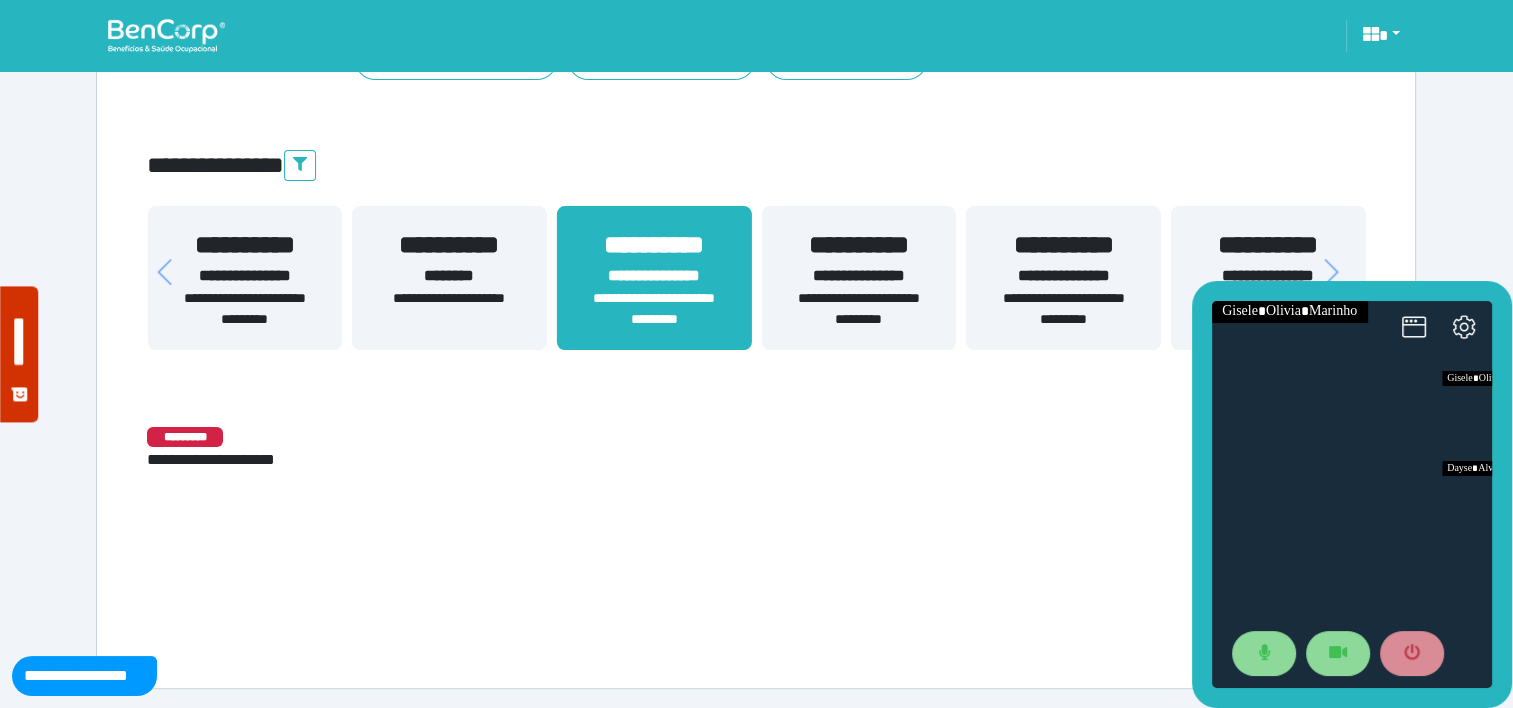 click on "**********" at bounding box center (244, 276) 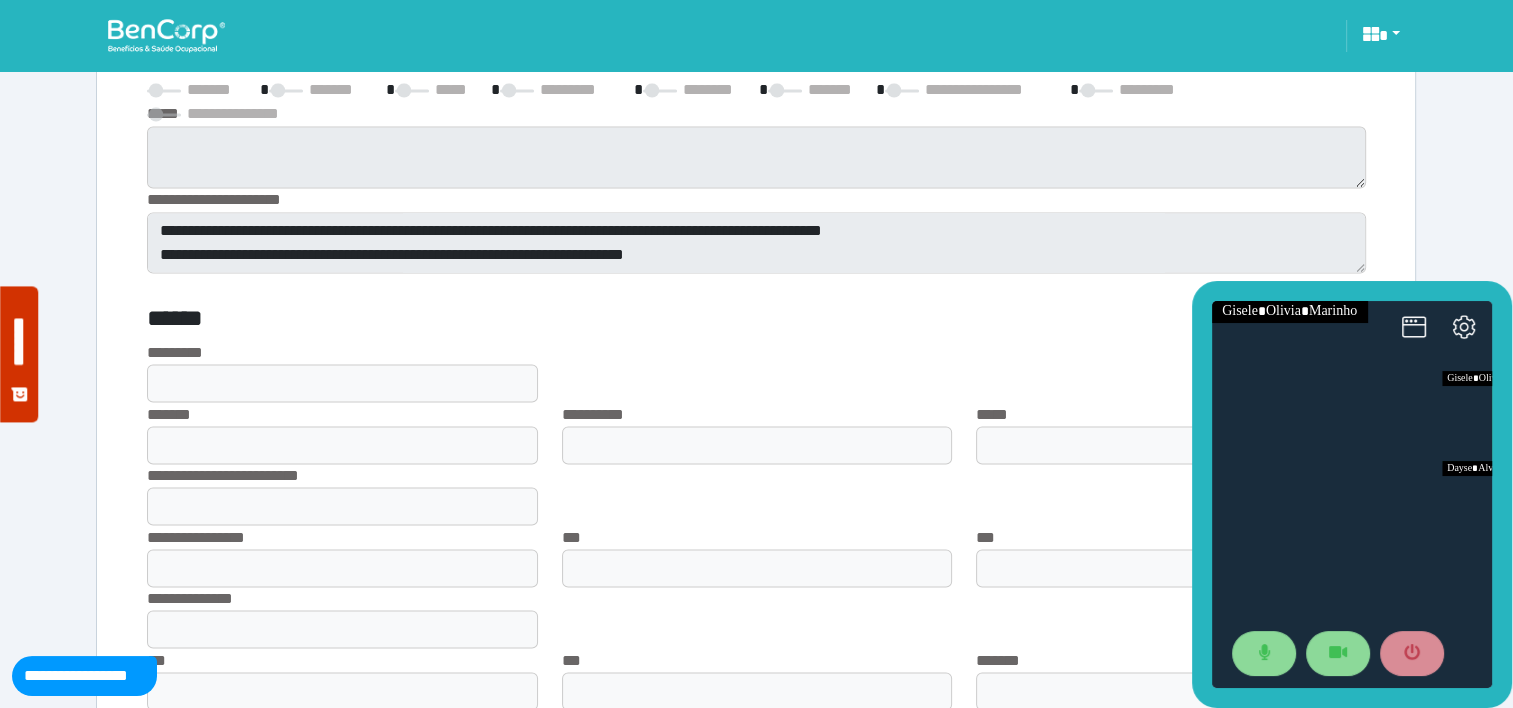 scroll, scrollTop: 3523, scrollLeft: 0, axis: vertical 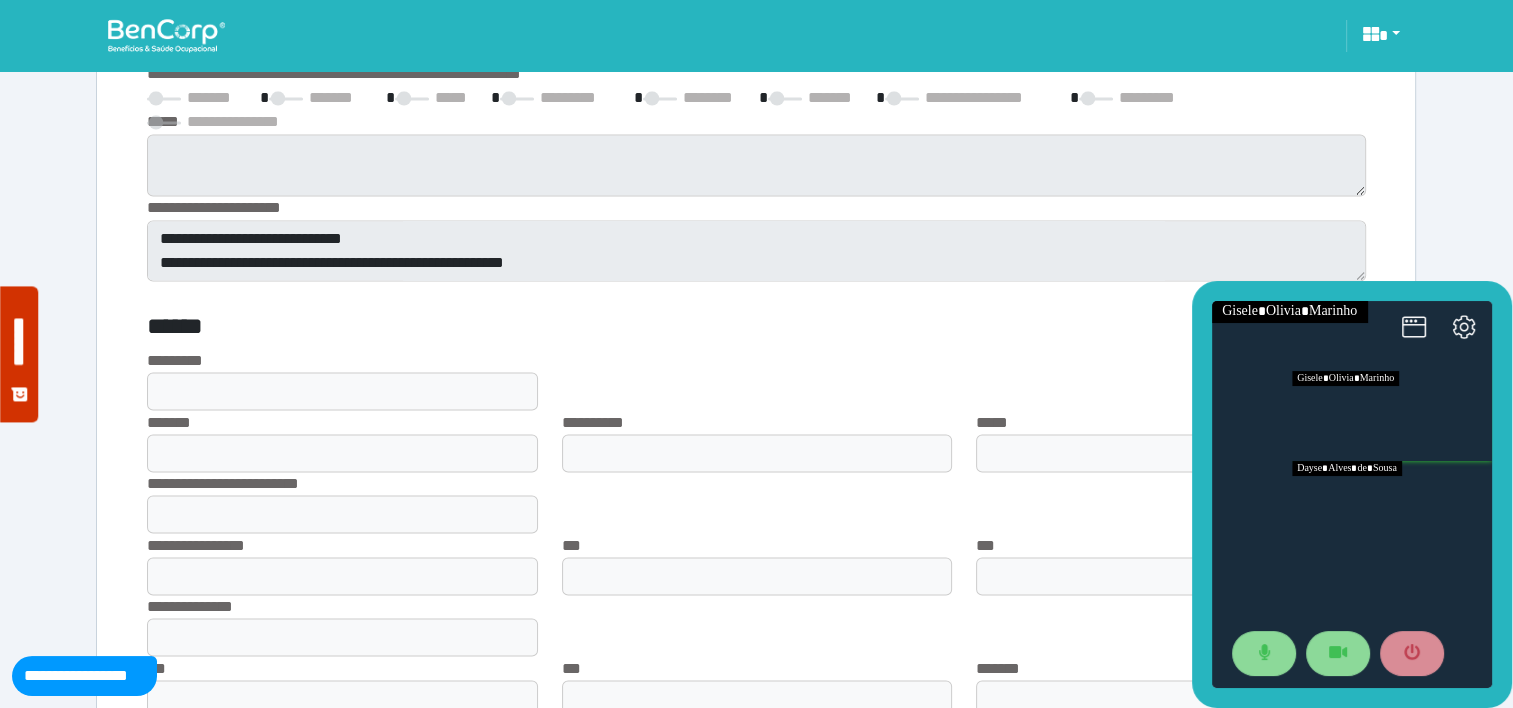 click at bounding box center (1392, 506) 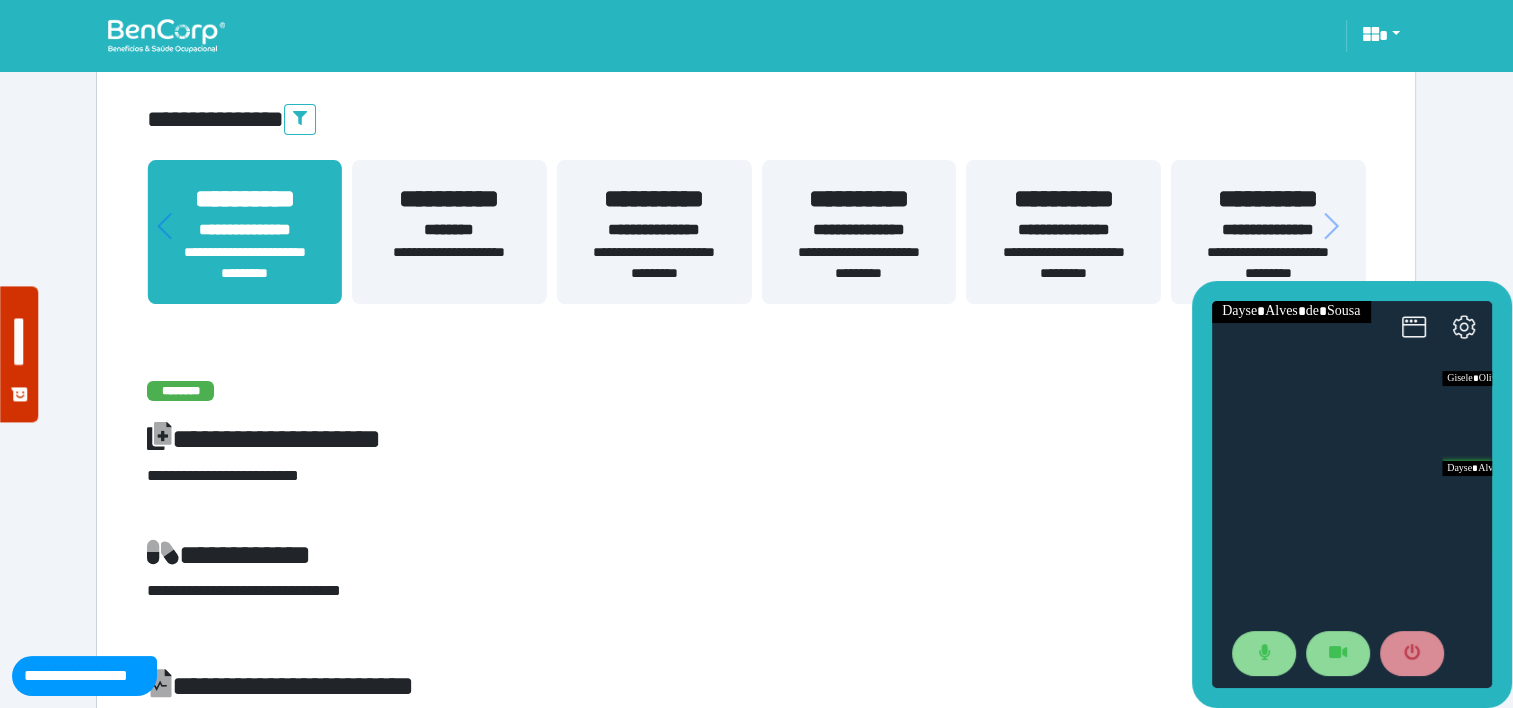 scroll, scrollTop: 354, scrollLeft: 0, axis: vertical 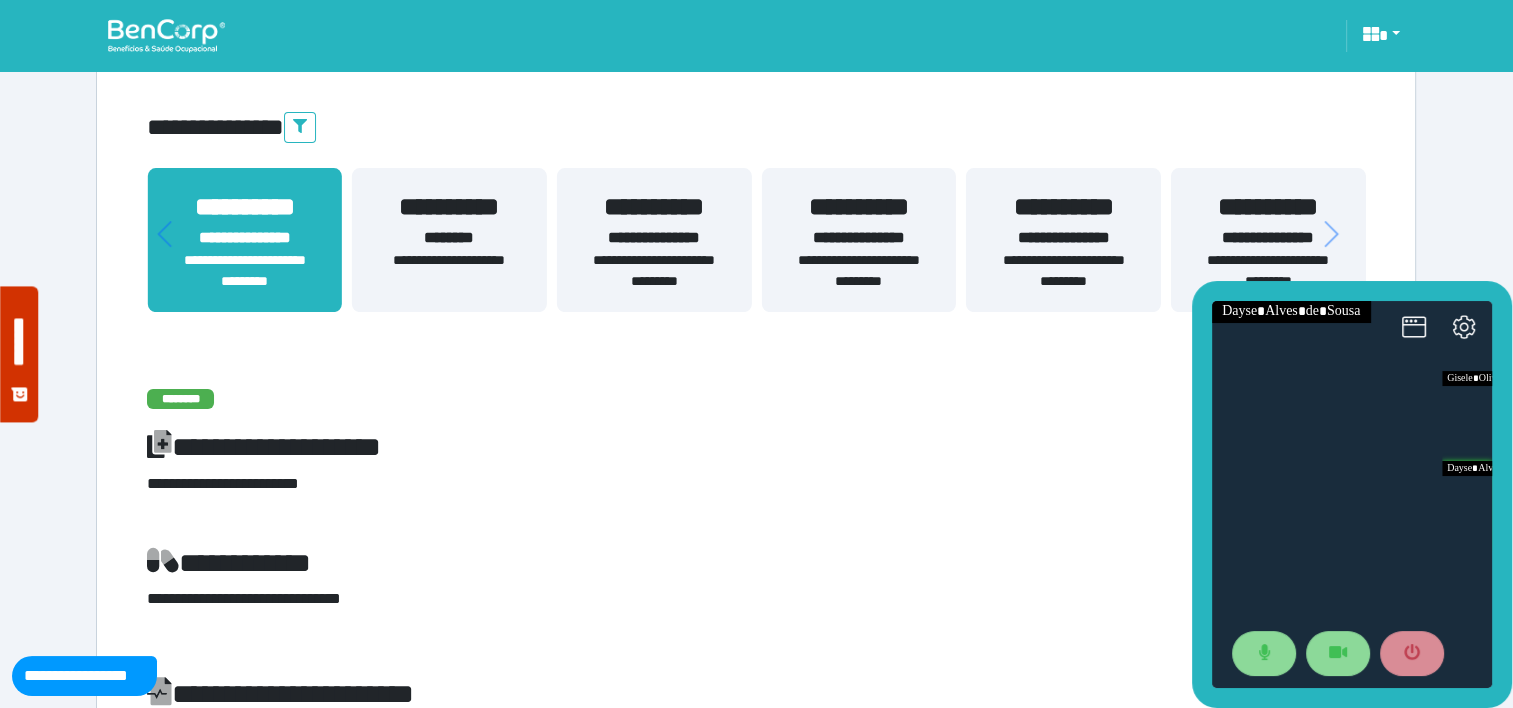 click on "**********" at bounding box center [859, 238] 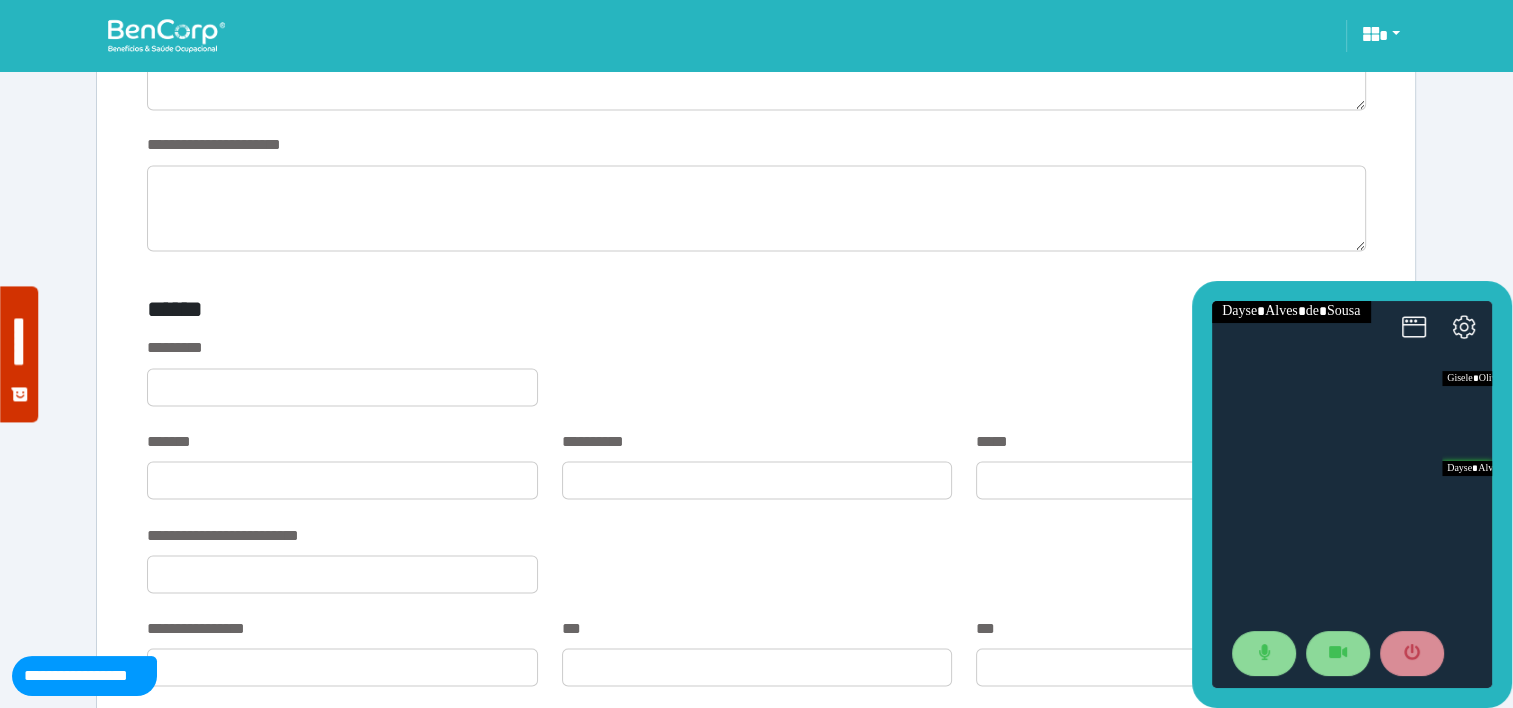 scroll, scrollTop: 3456, scrollLeft: 0, axis: vertical 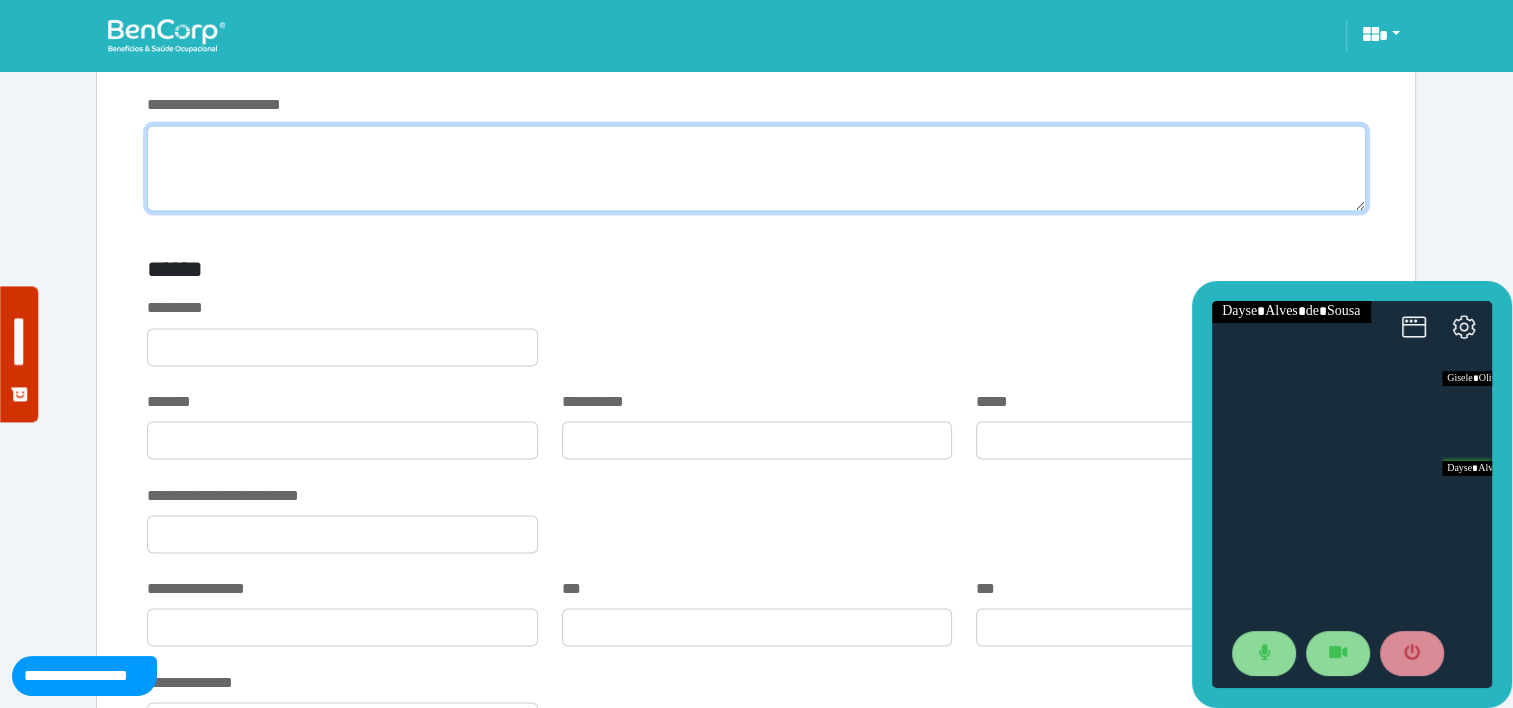 click at bounding box center (756, 168) 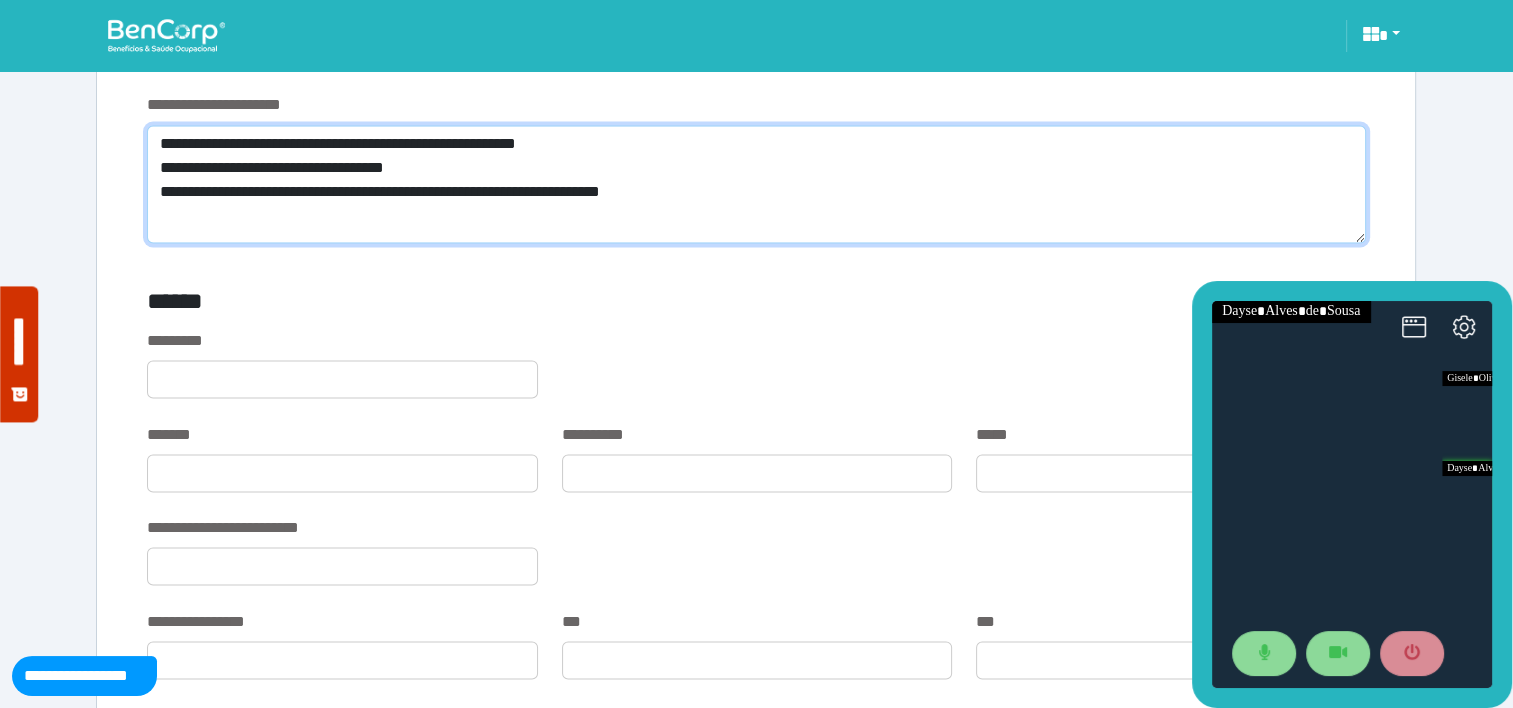 scroll, scrollTop: 0, scrollLeft: 0, axis: both 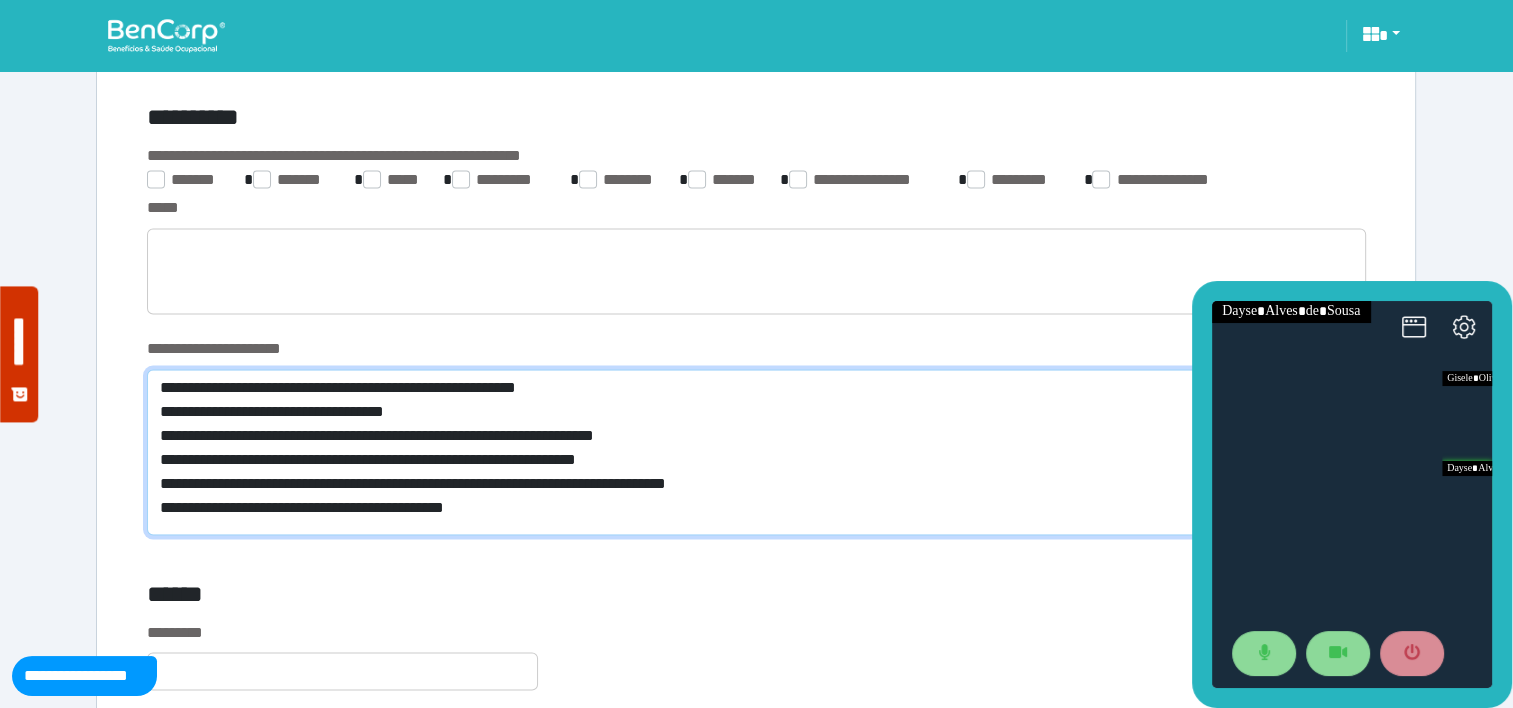 drag, startPoint x: 196, startPoint y: 510, endPoint x: 612, endPoint y: 513, distance: 416.0108 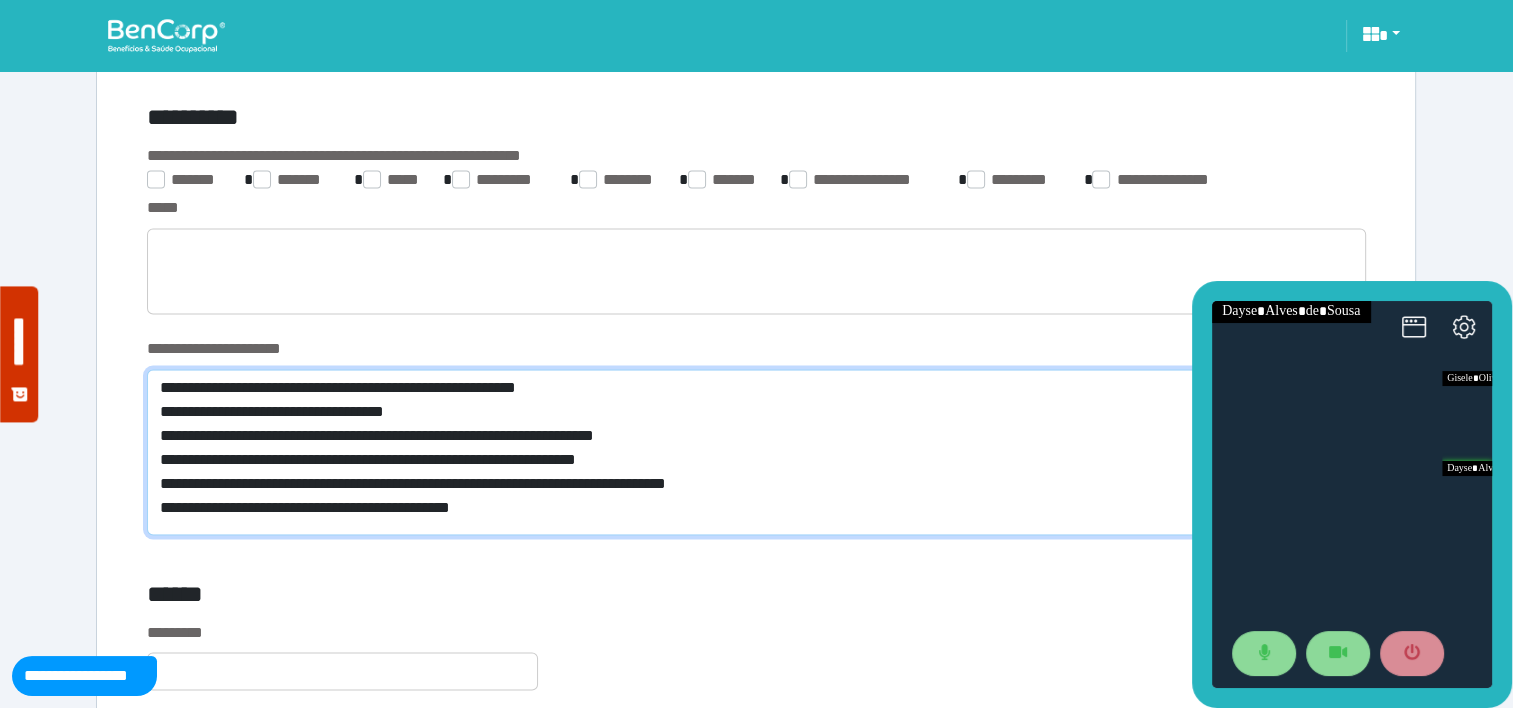 scroll, scrollTop: 0, scrollLeft: 0, axis: both 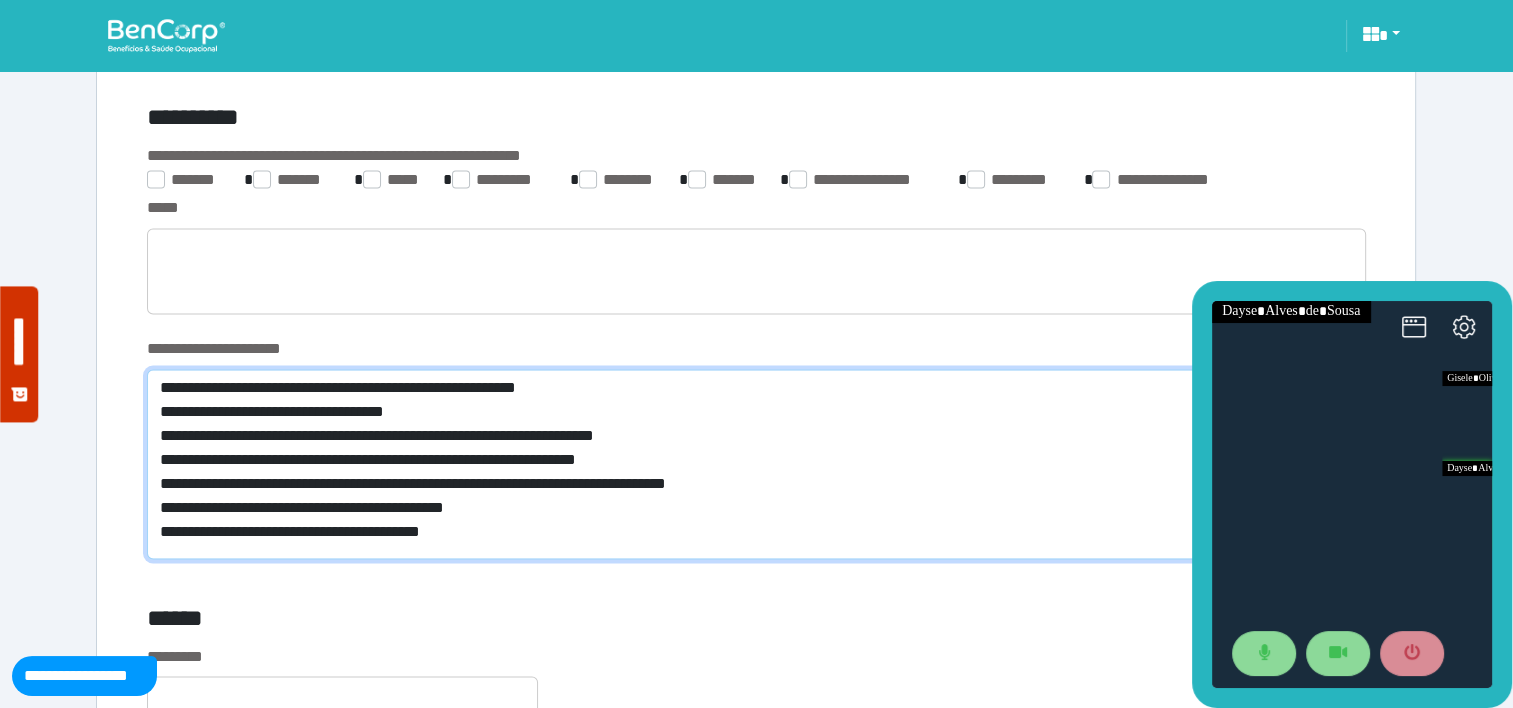 click on "**********" at bounding box center [756, 464] 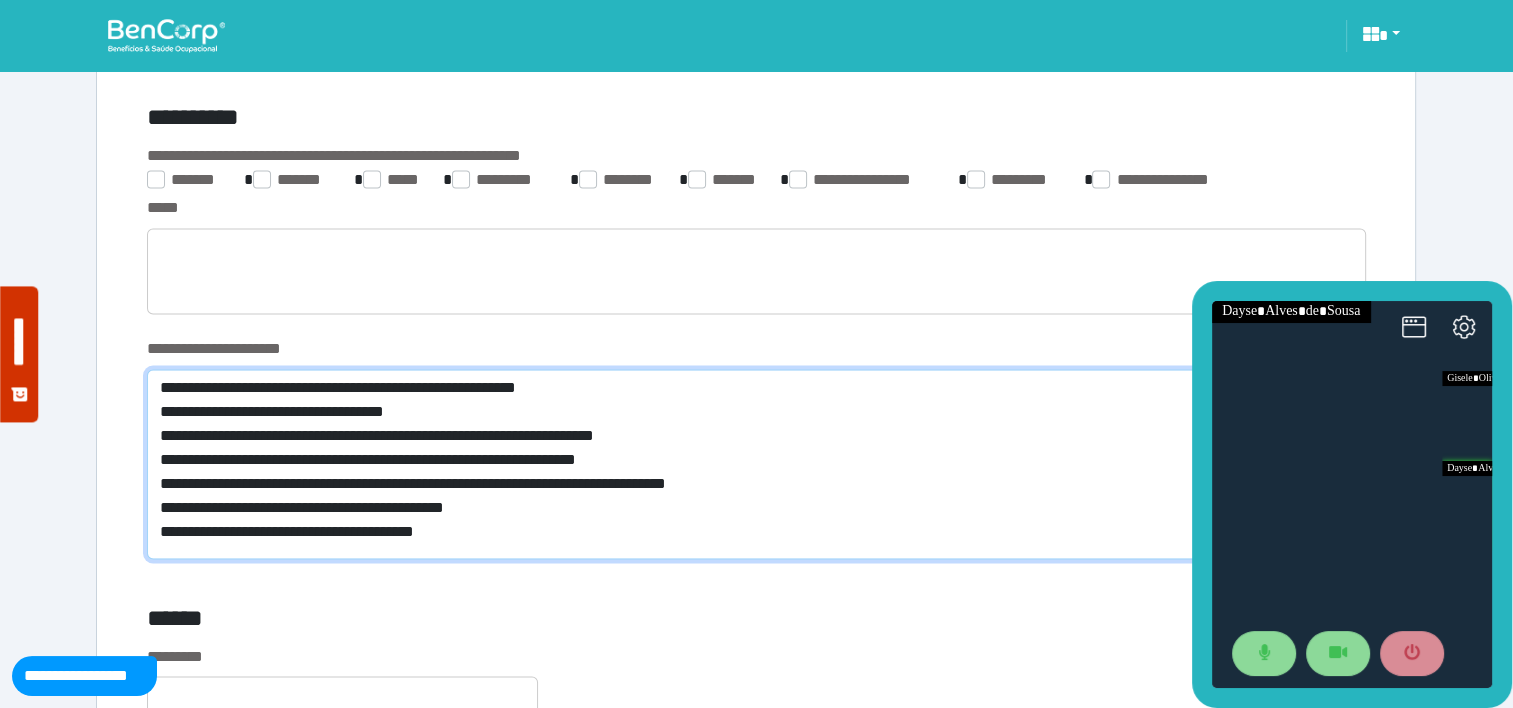 type on "**********" 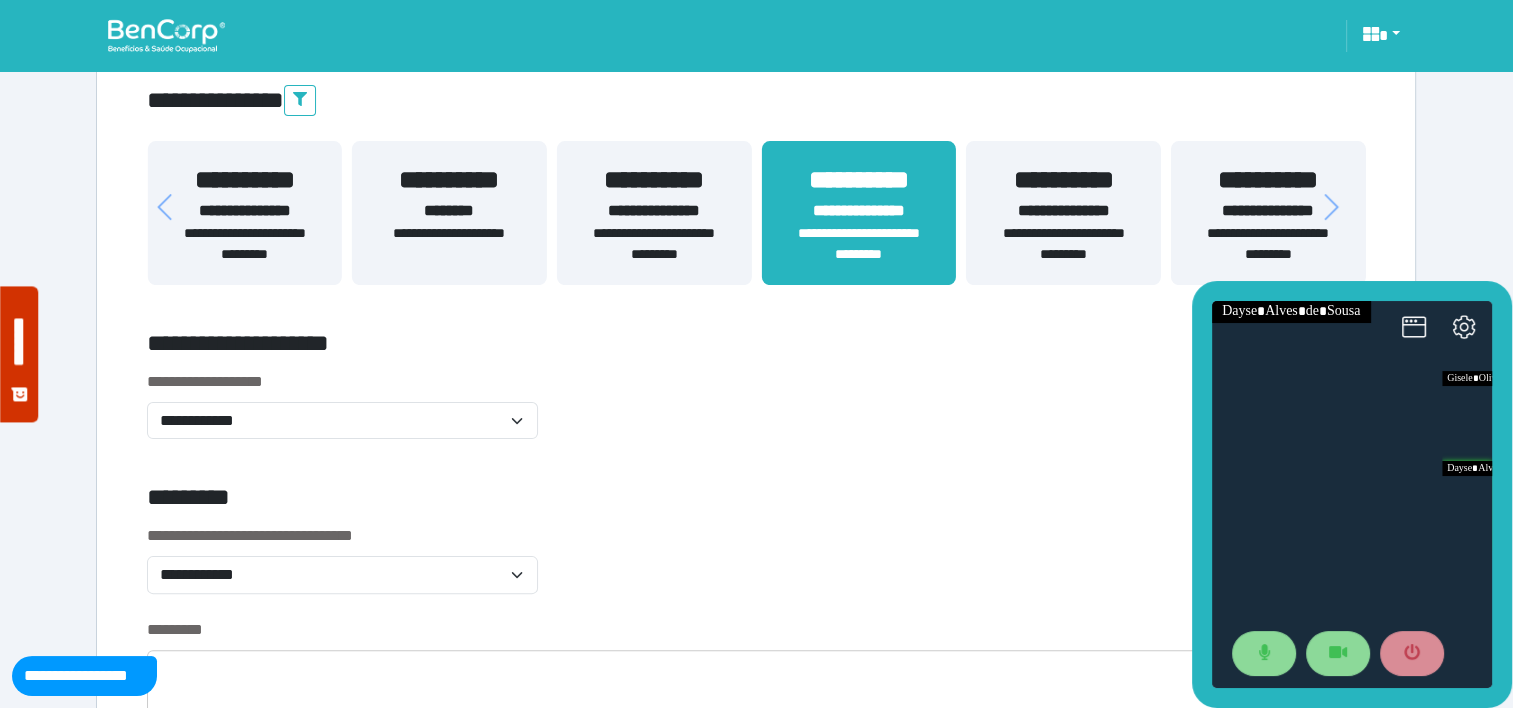 scroll, scrollTop: 422, scrollLeft: 0, axis: vertical 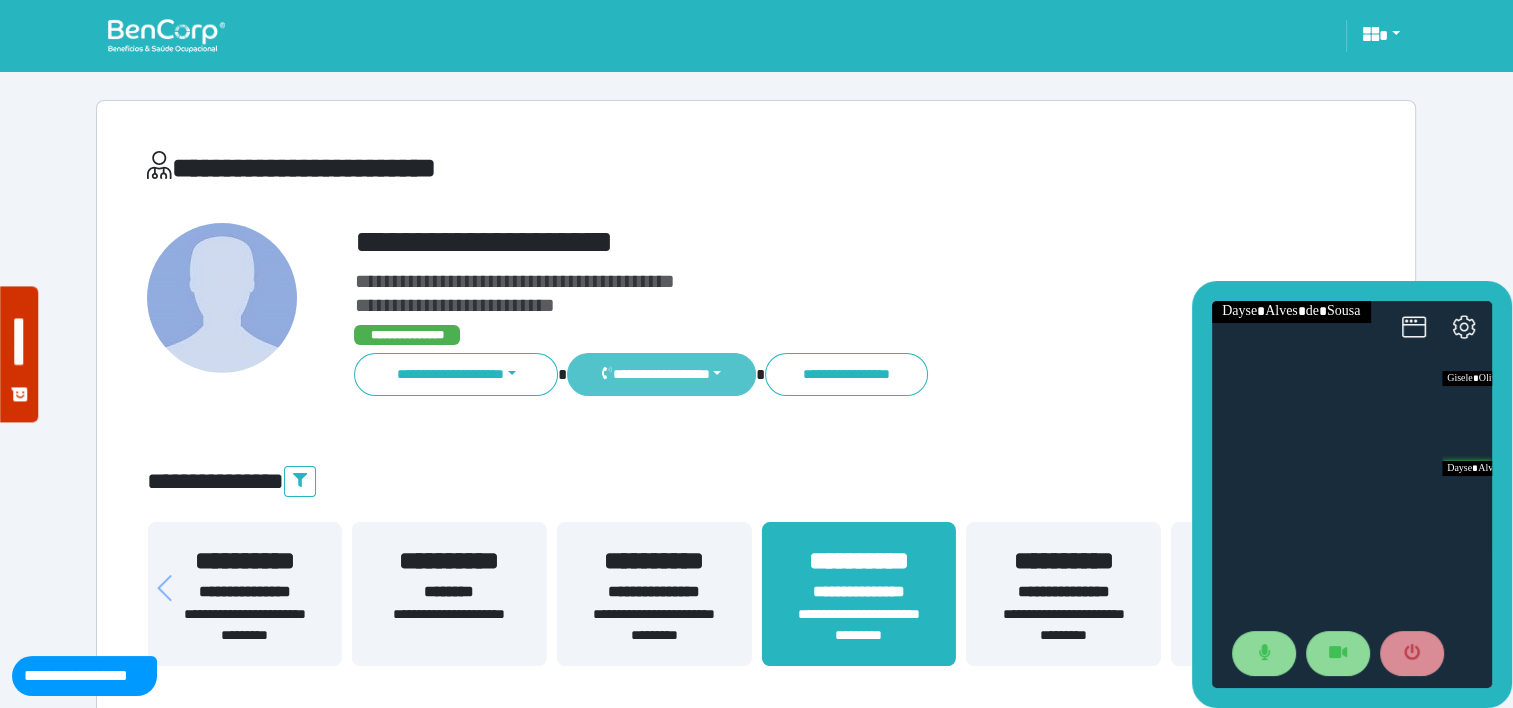 click on "**********" at bounding box center (661, 374) 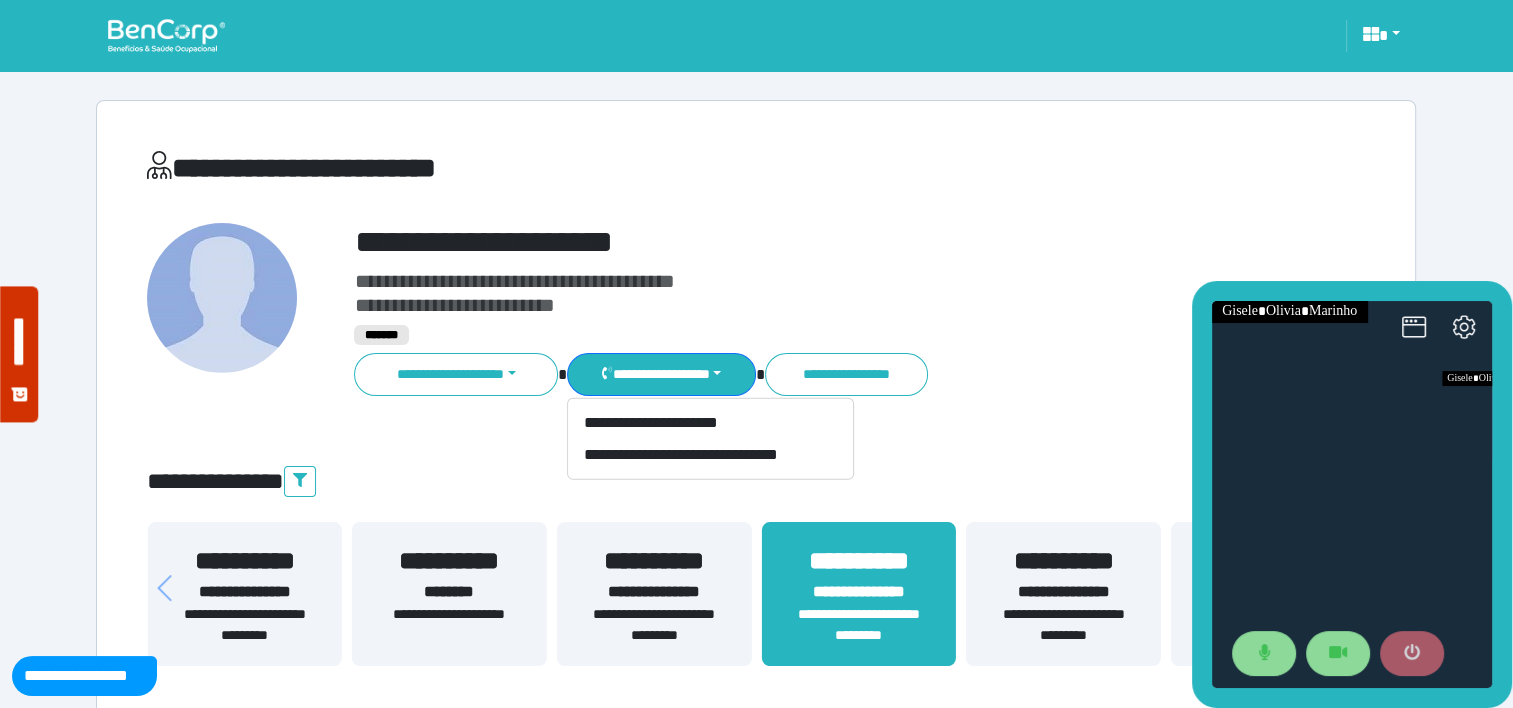 click 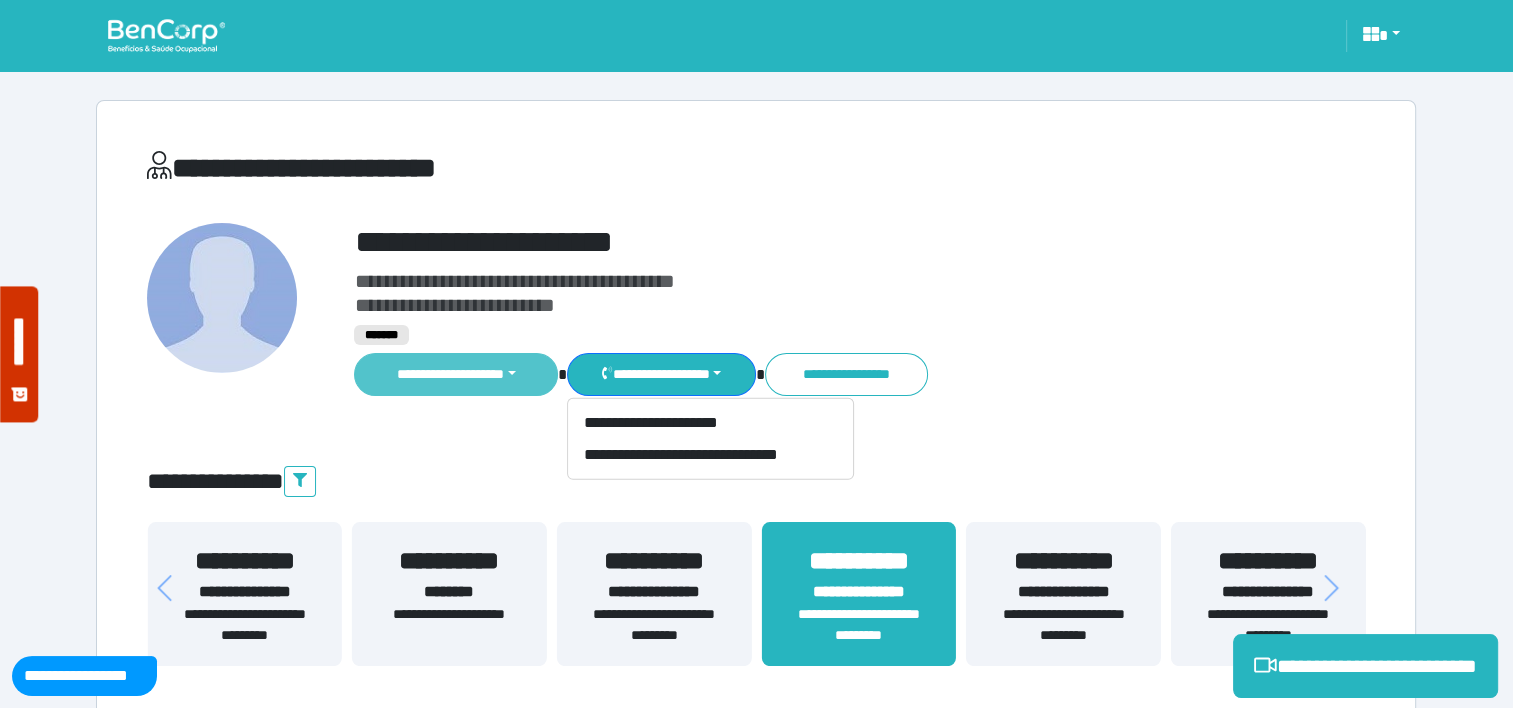 click on "**********" at bounding box center [456, 374] 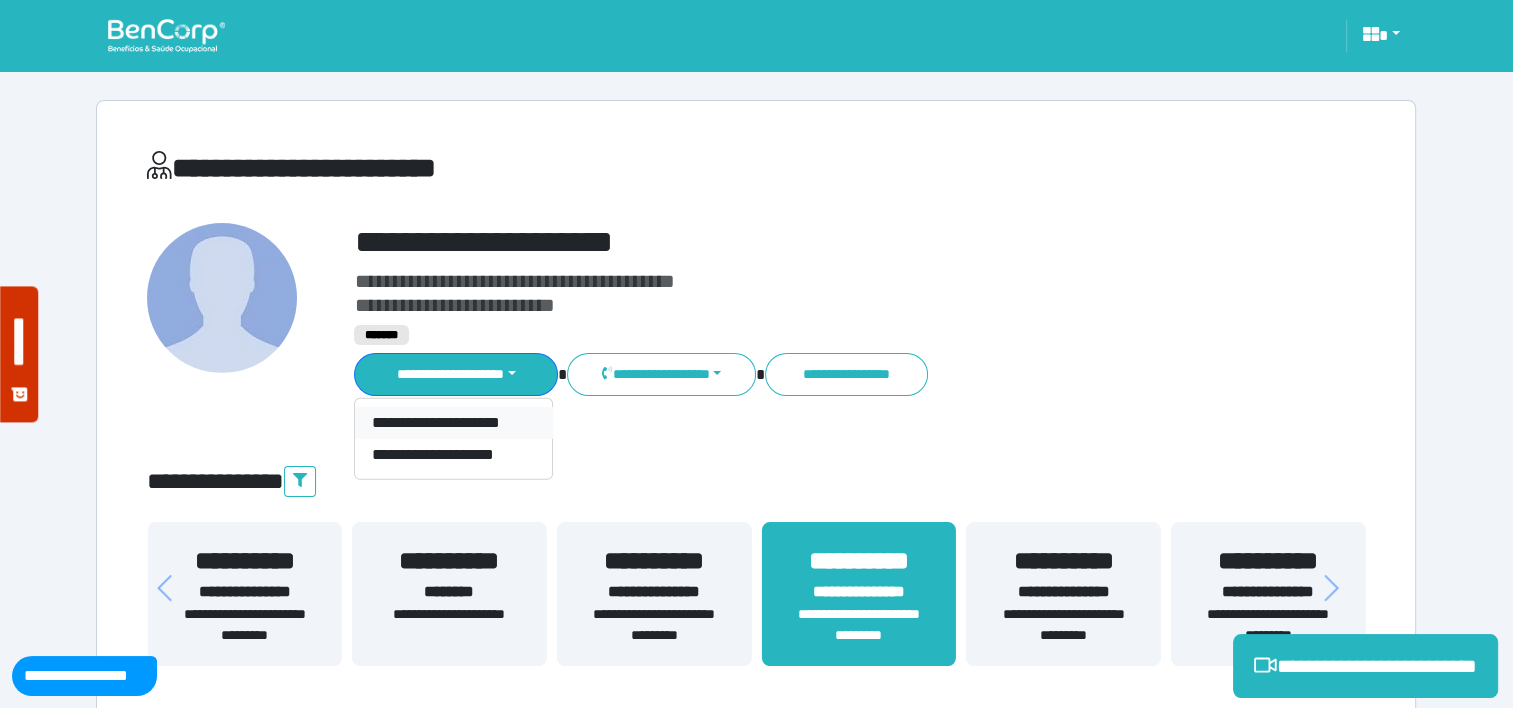 click on "**********" at bounding box center [453, 423] 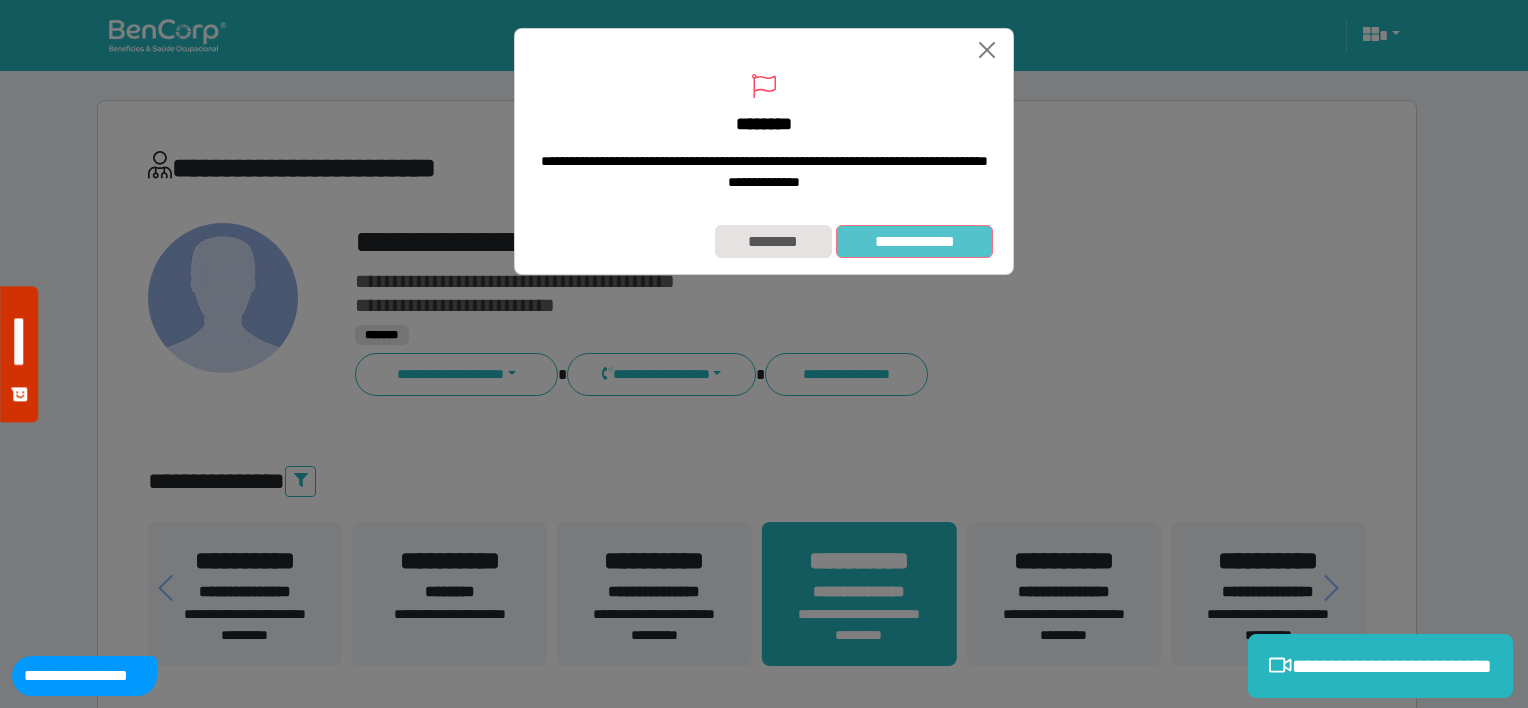 click on "**********" at bounding box center [914, 242] 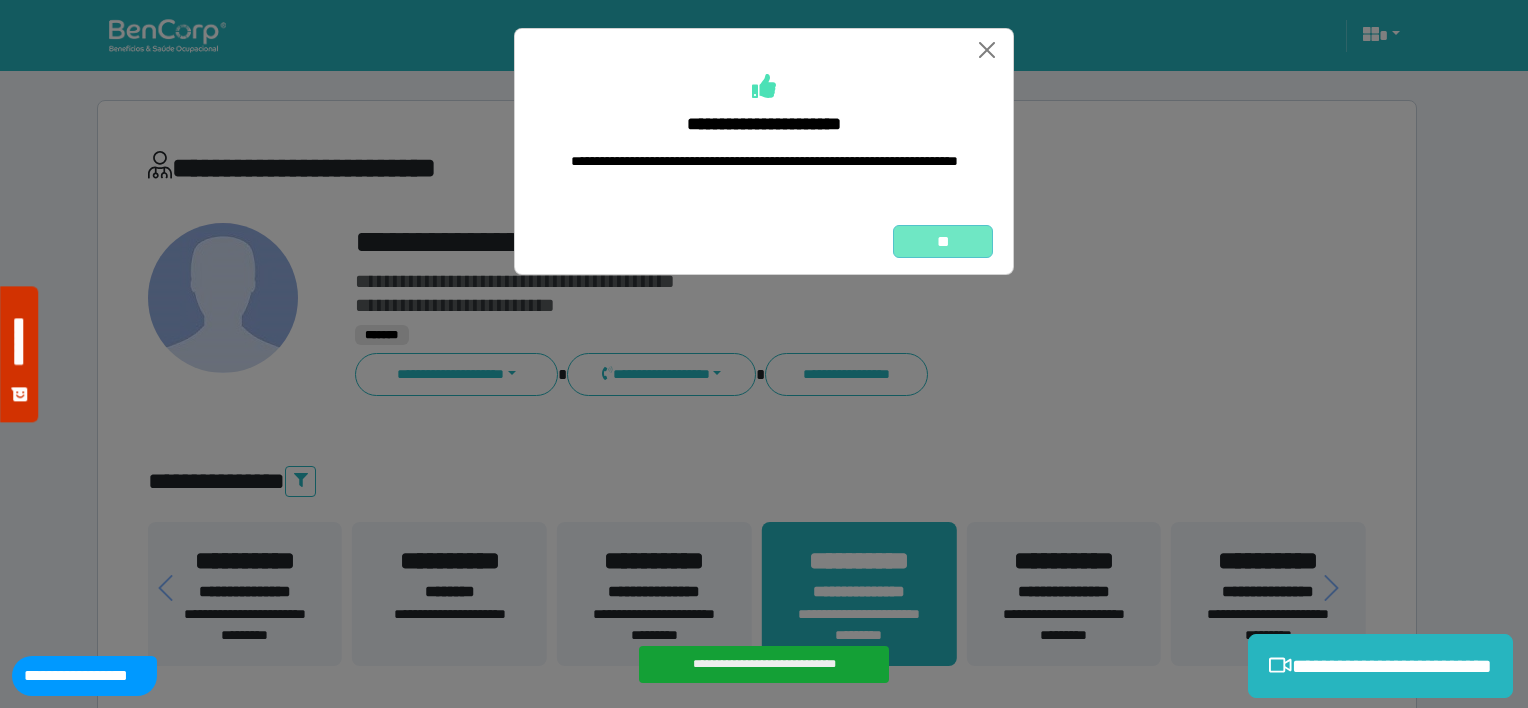 click on "**" at bounding box center [943, 242] 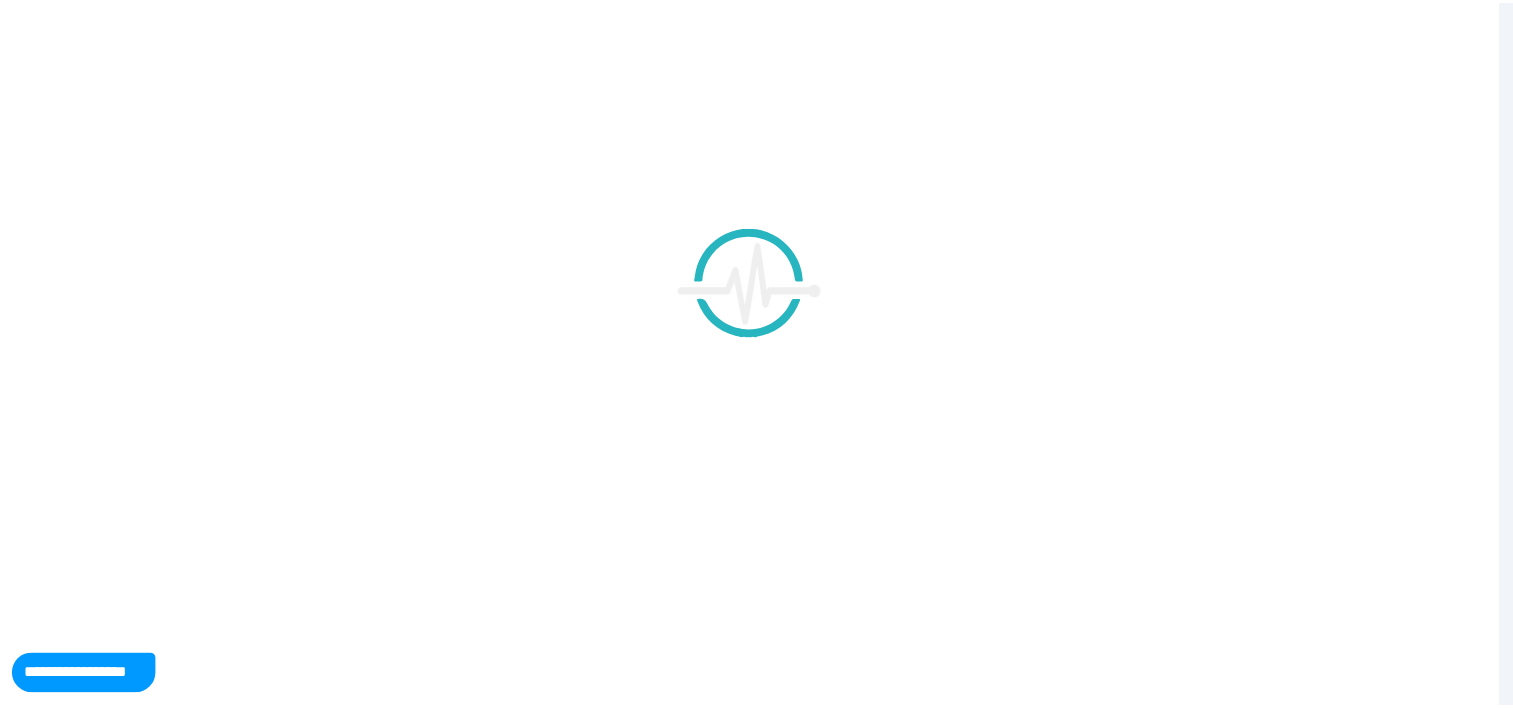 scroll, scrollTop: 0, scrollLeft: 0, axis: both 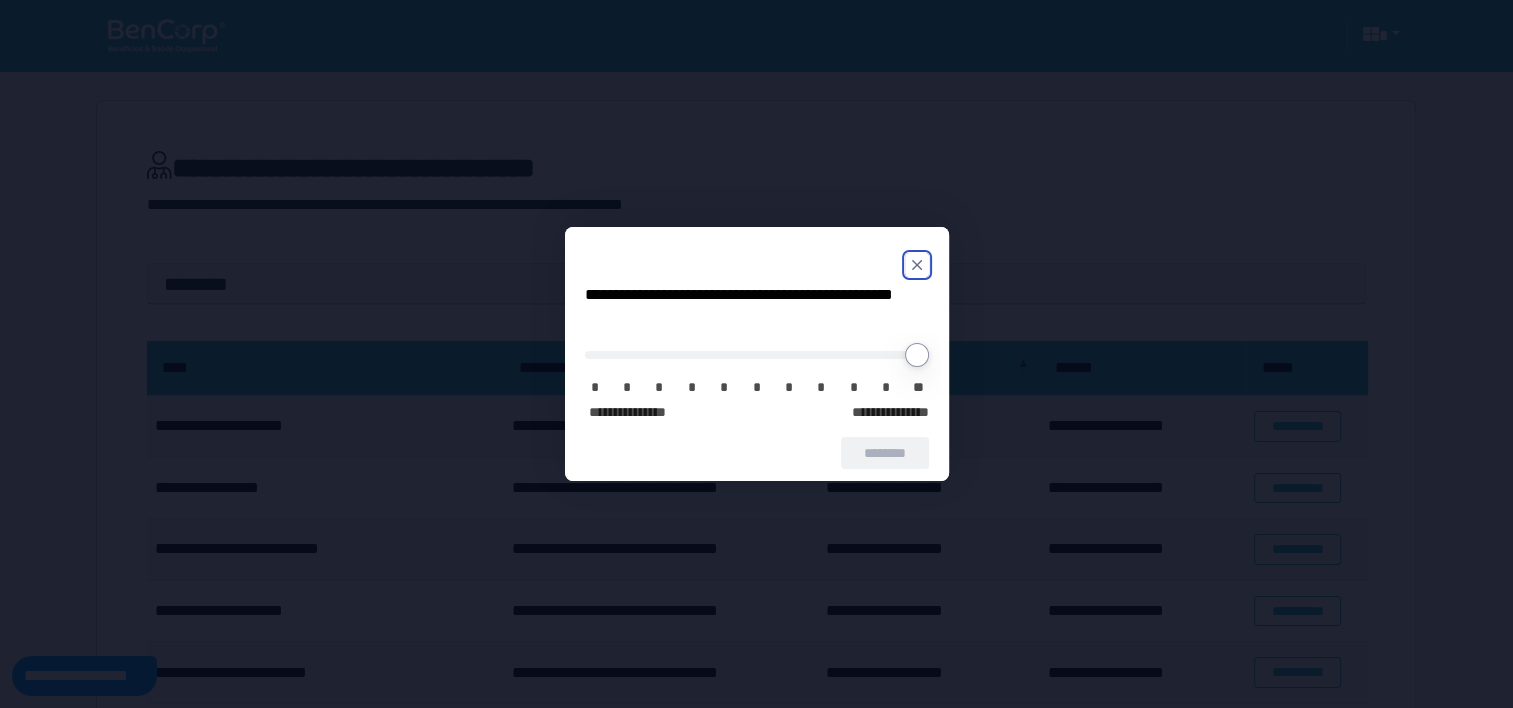 click 